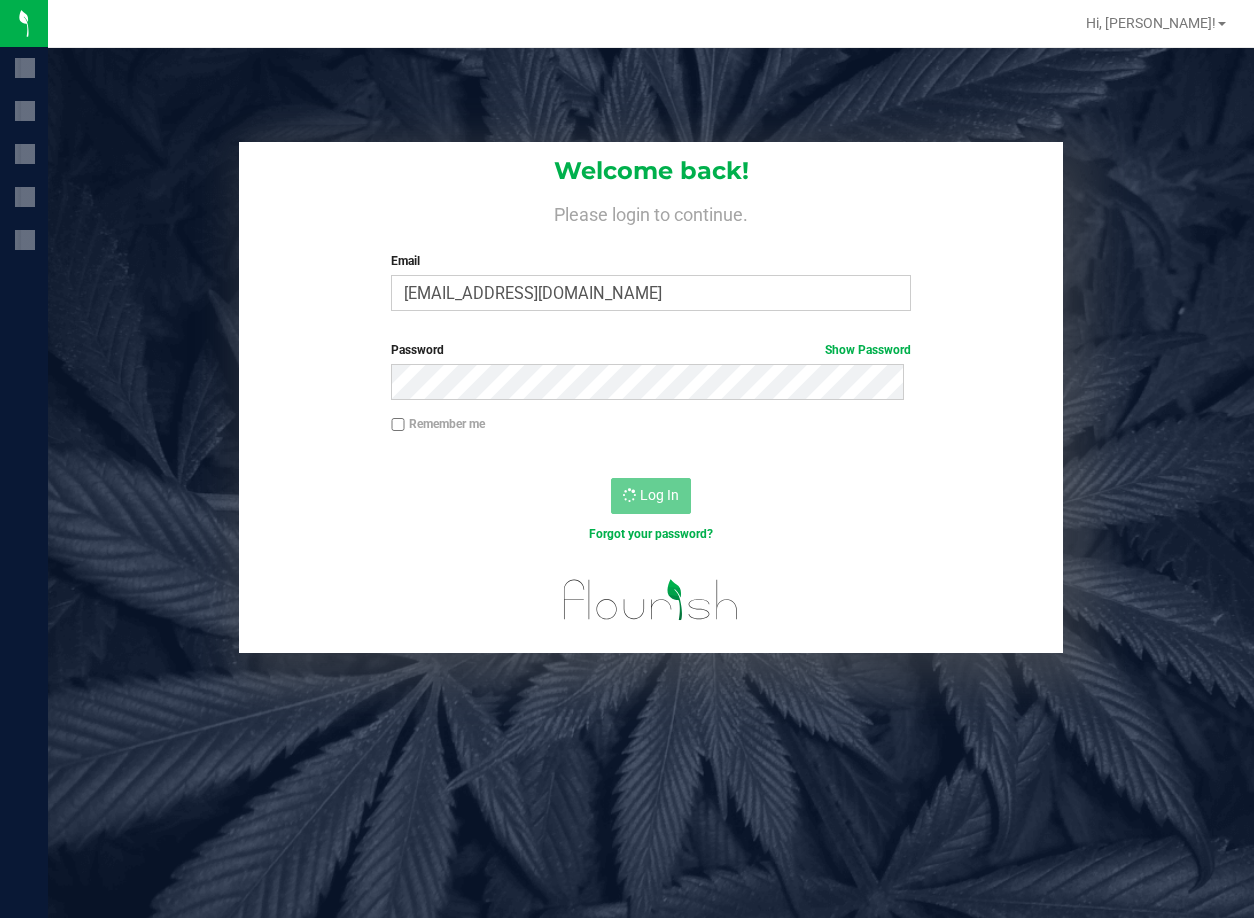 scroll, scrollTop: 0, scrollLeft: 0, axis: both 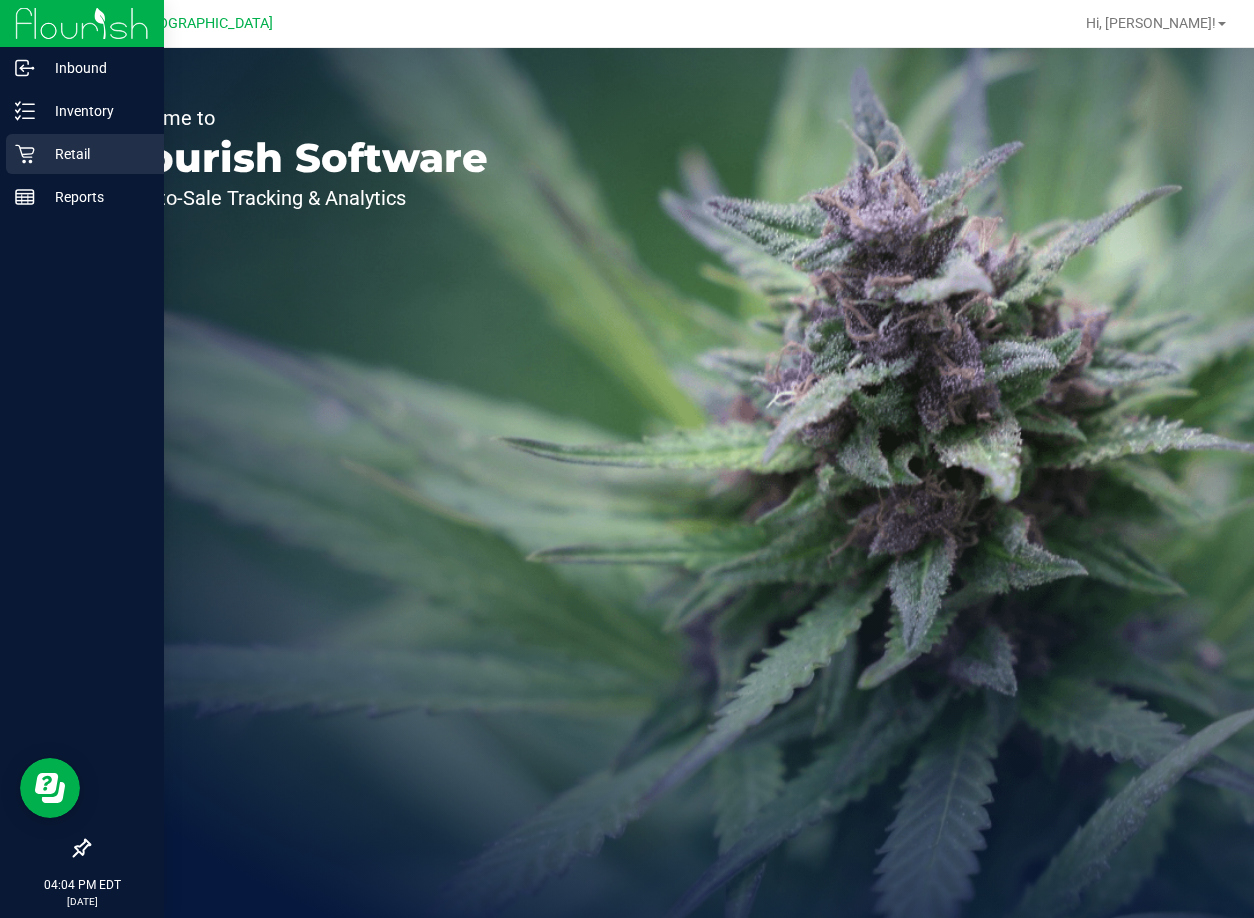 click 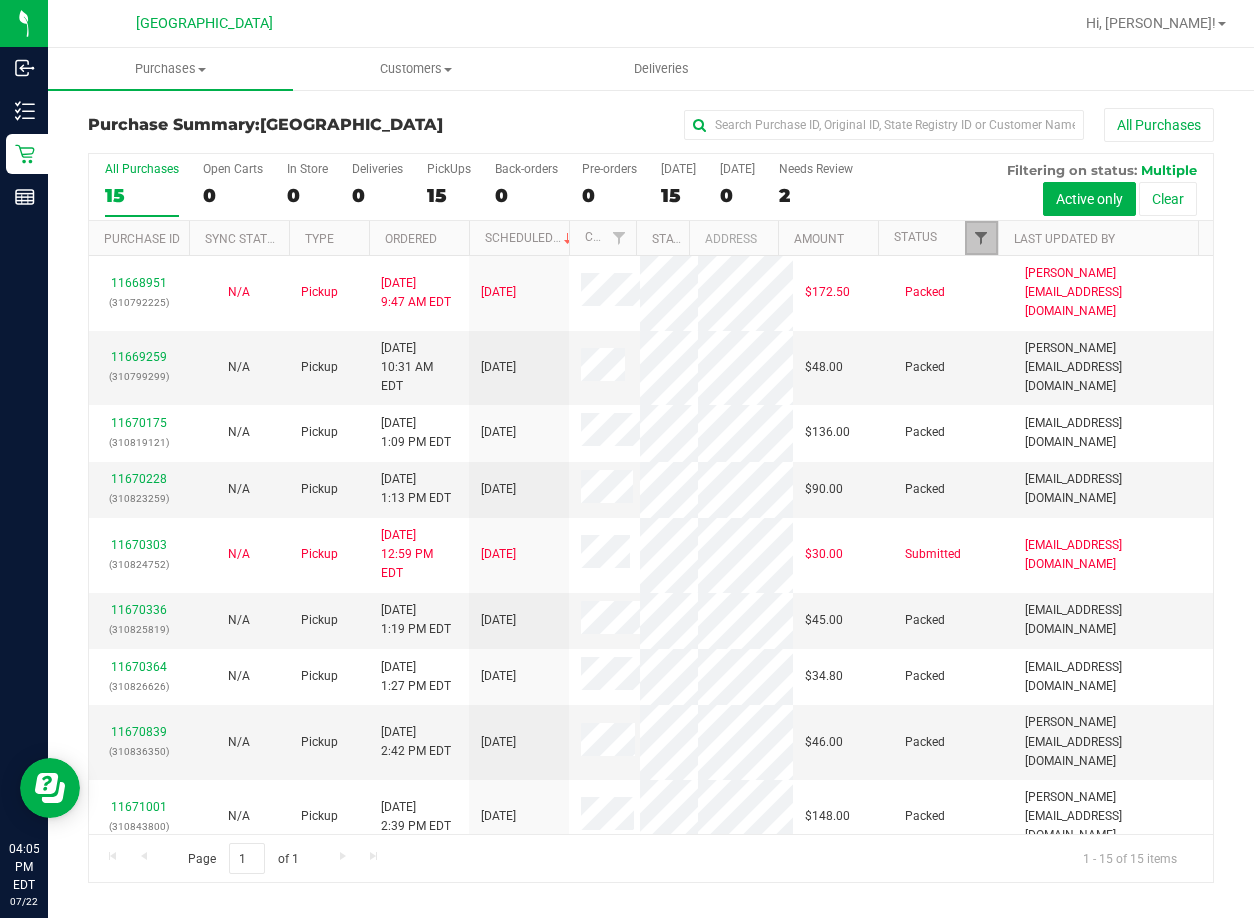 click at bounding box center (981, 238) 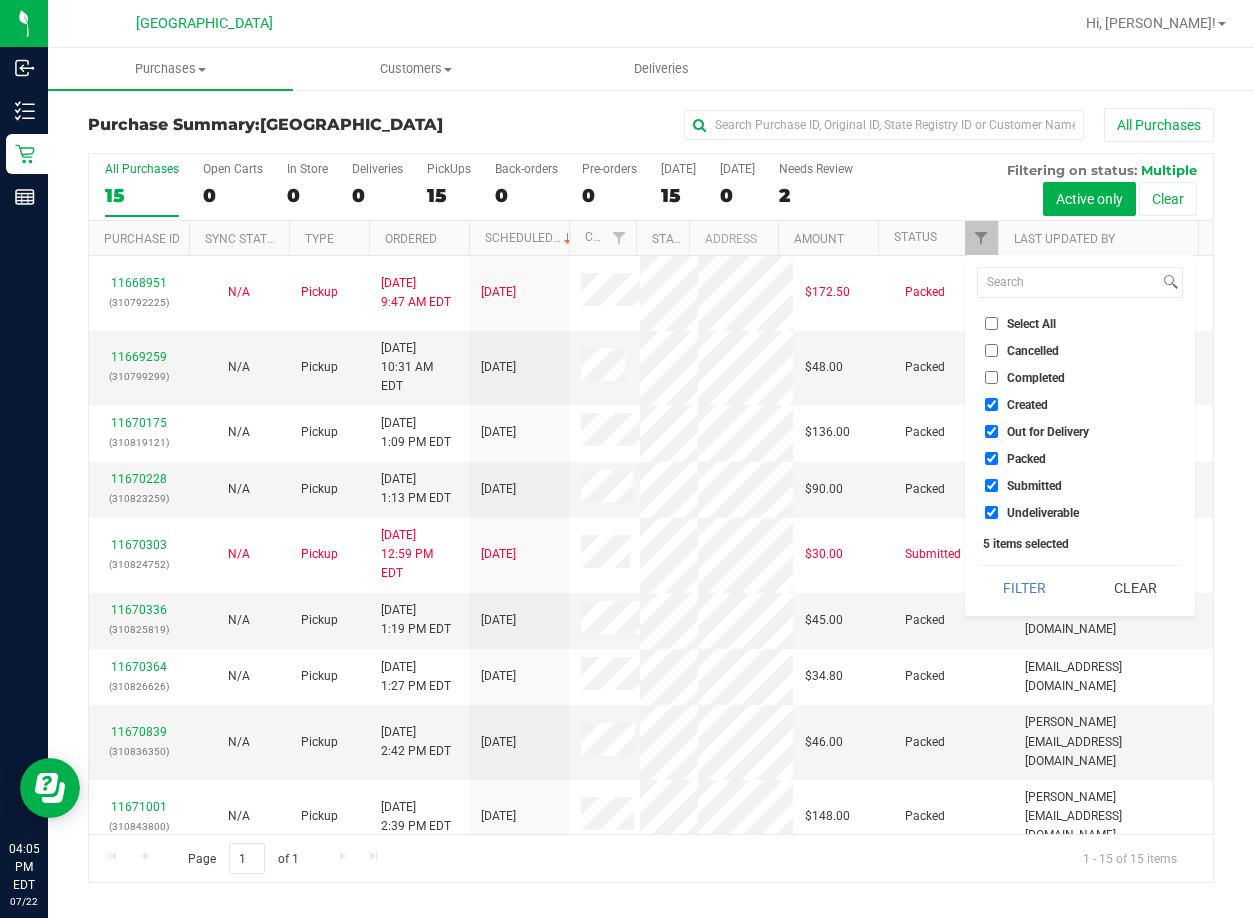 click on "Select All" at bounding box center [991, 323] 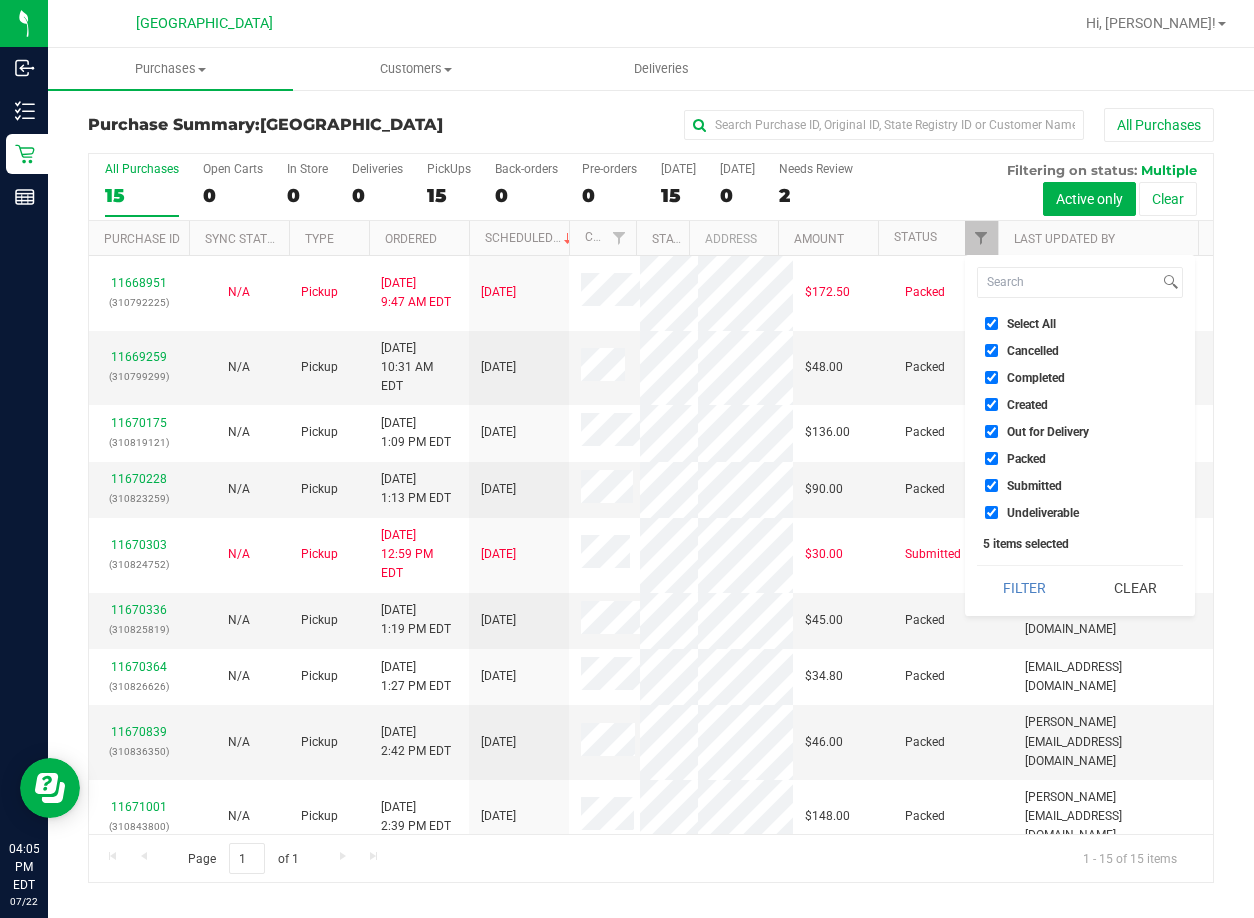 checkbox on "true" 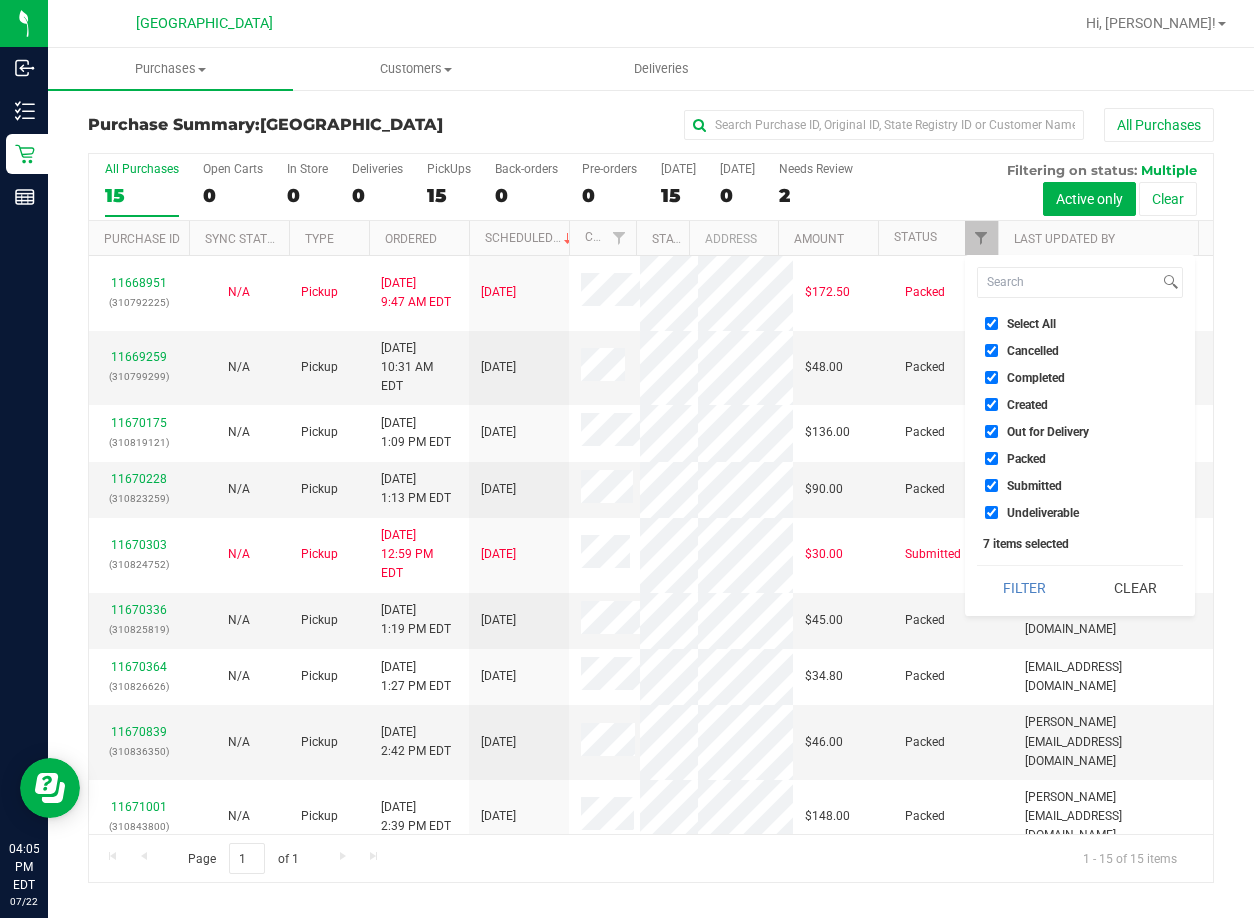 click on "Select All" at bounding box center [991, 323] 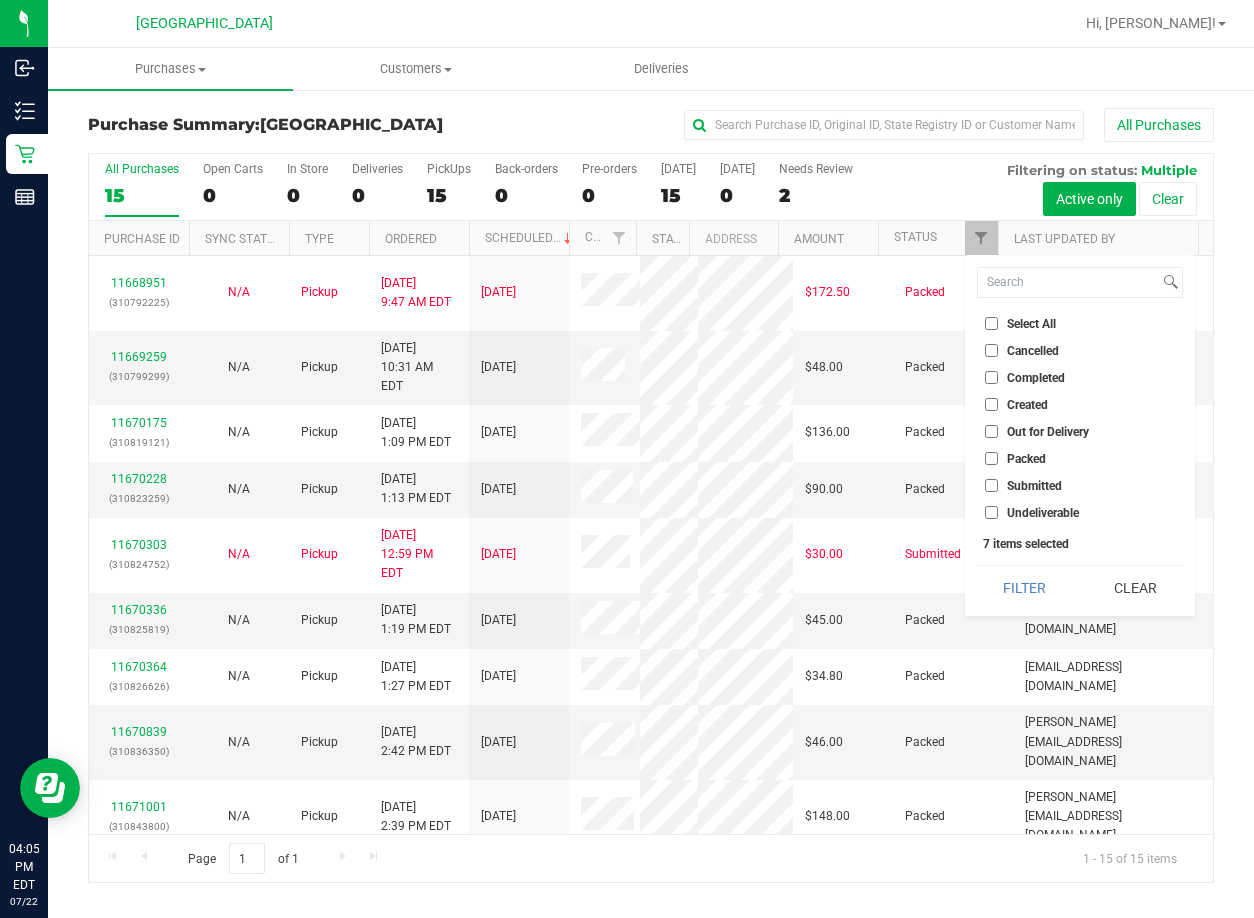 checkbox on "false" 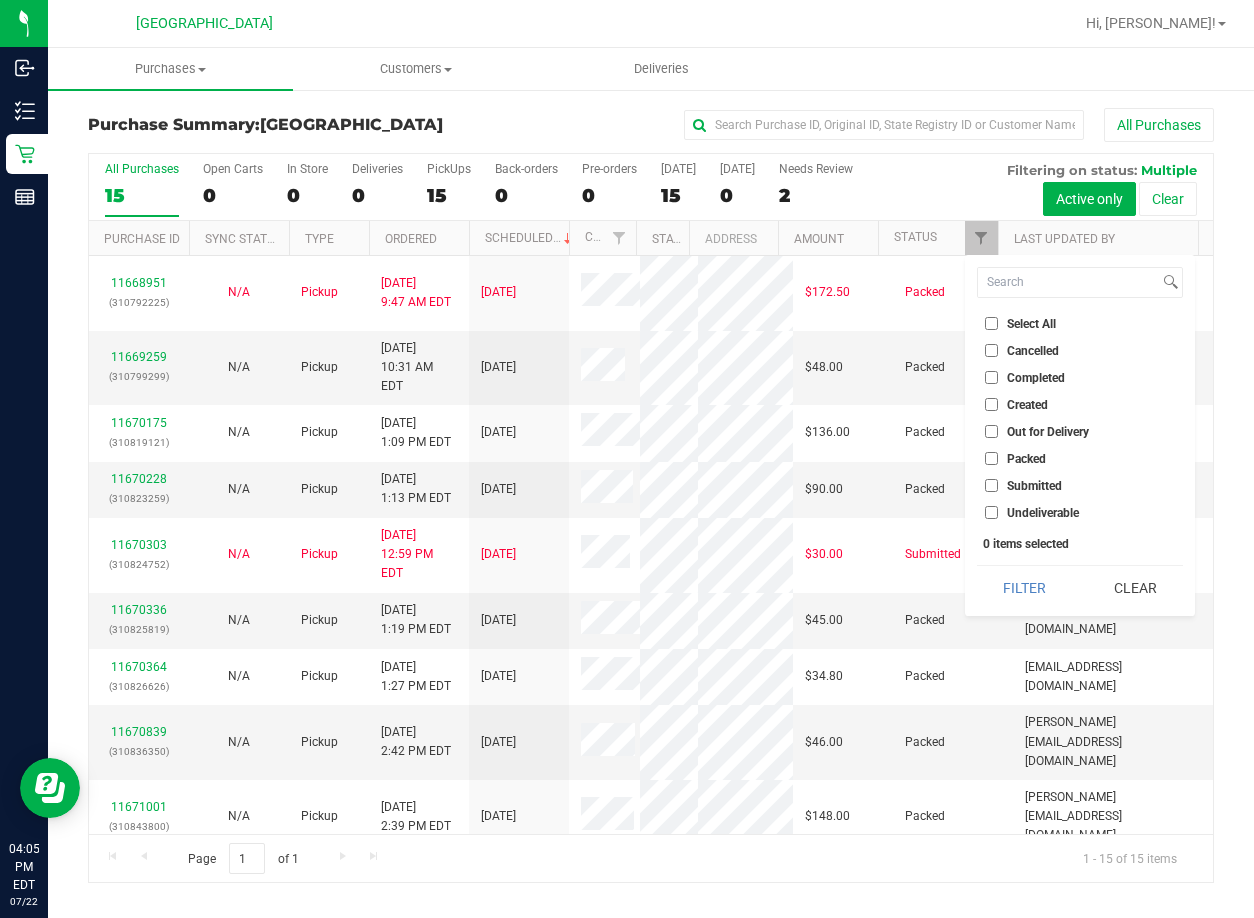 click on "Submitted" at bounding box center [1034, 486] 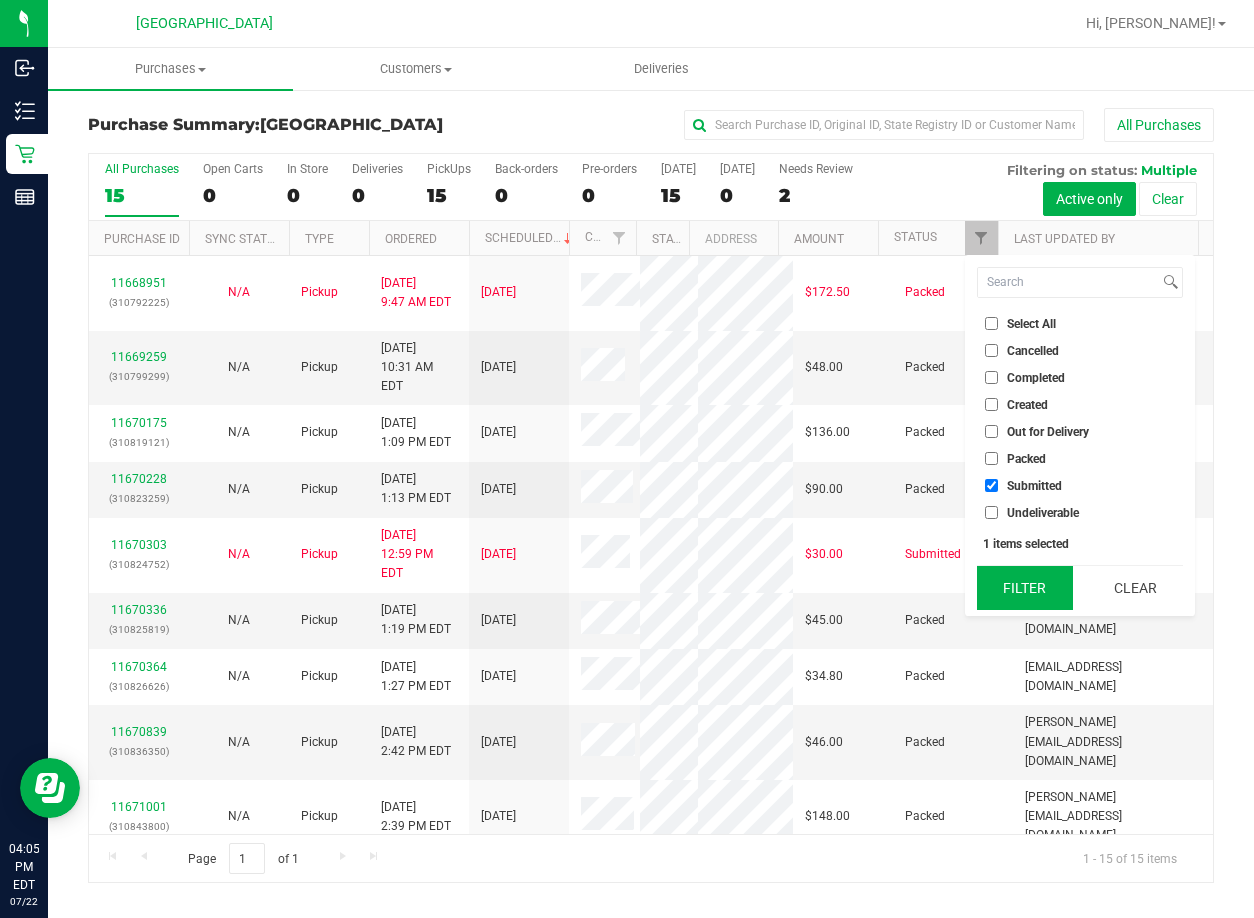 click on "Filter" at bounding box center [1025, 588] 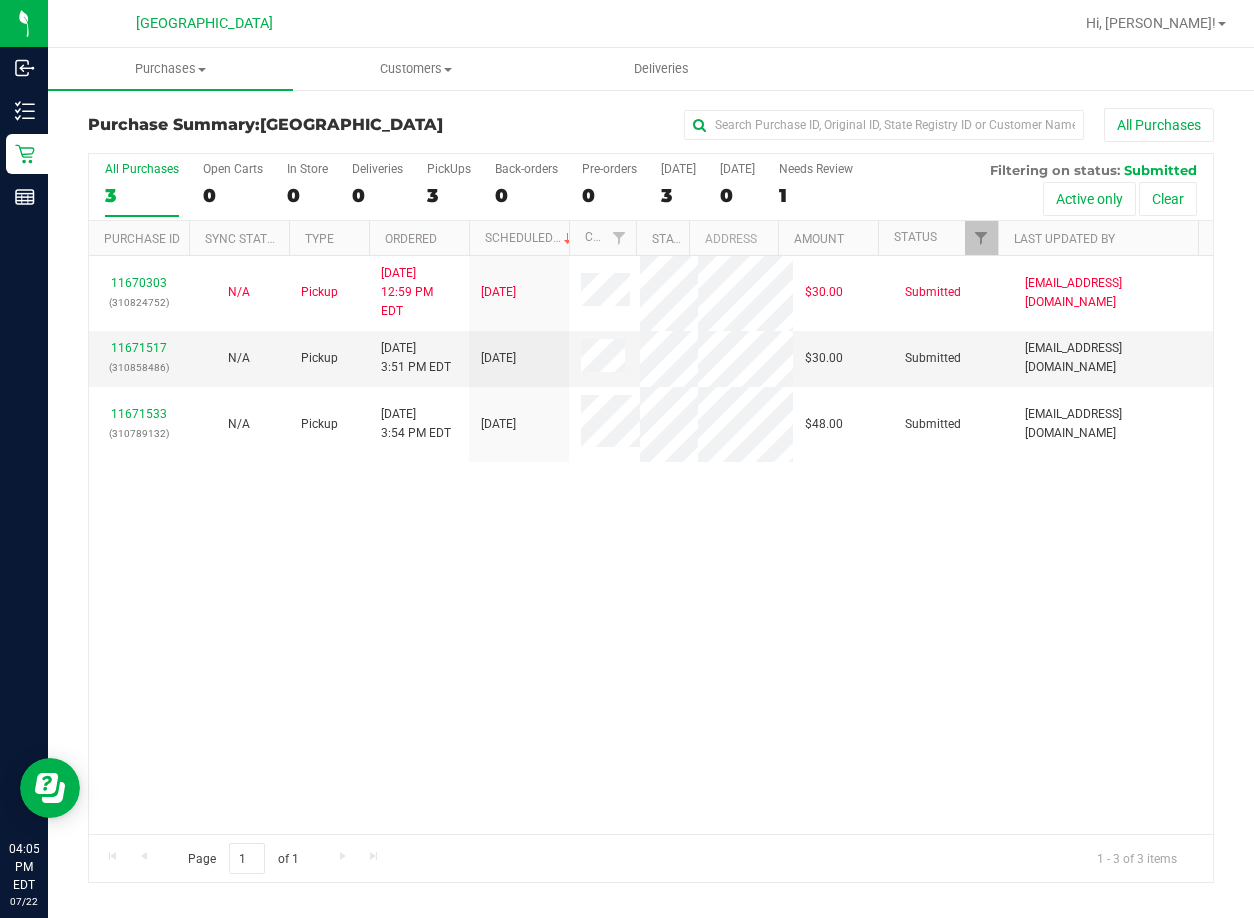 click on "11670303
(310824752)
N/A
Pickup 7/22/2025 12:59 PM EDT 7/22/2025
$30.00
Submitted dujohnson@liveparallel.com
11671517
(310858486)
N/A
Pickup 7/22/2025 3:51 PM EDT 7/22/2025
$30.00
Submitted abe+parallel@iheartjane.com
11671533
(310789132)
N/A
Pickup 7/22/2025 3:54 PM EDT 7/22/2025
$48.00
Submitted abe+parallel@iheartjane.com" at bounding box center (651, 545) 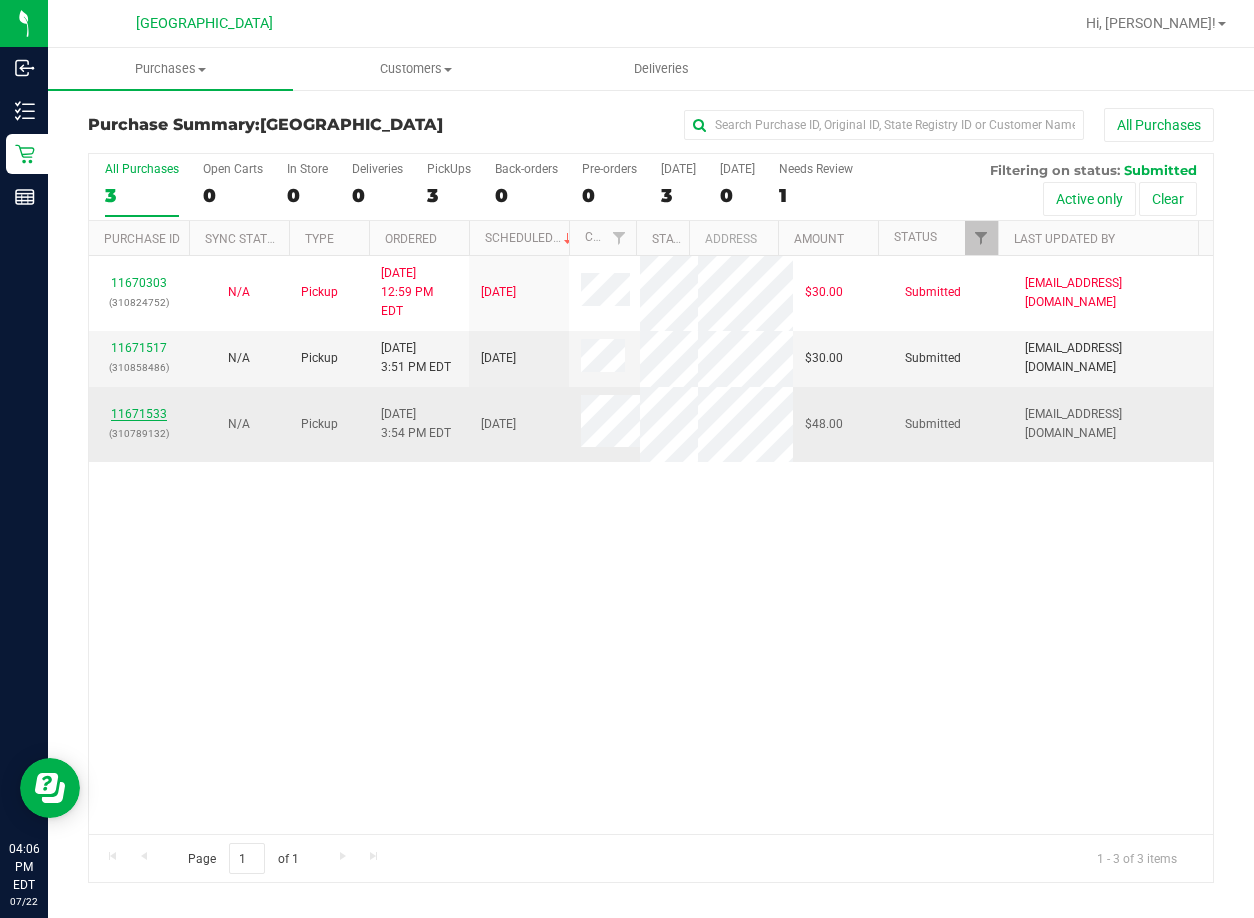click on "11671533" at bounding box center (139, 414) 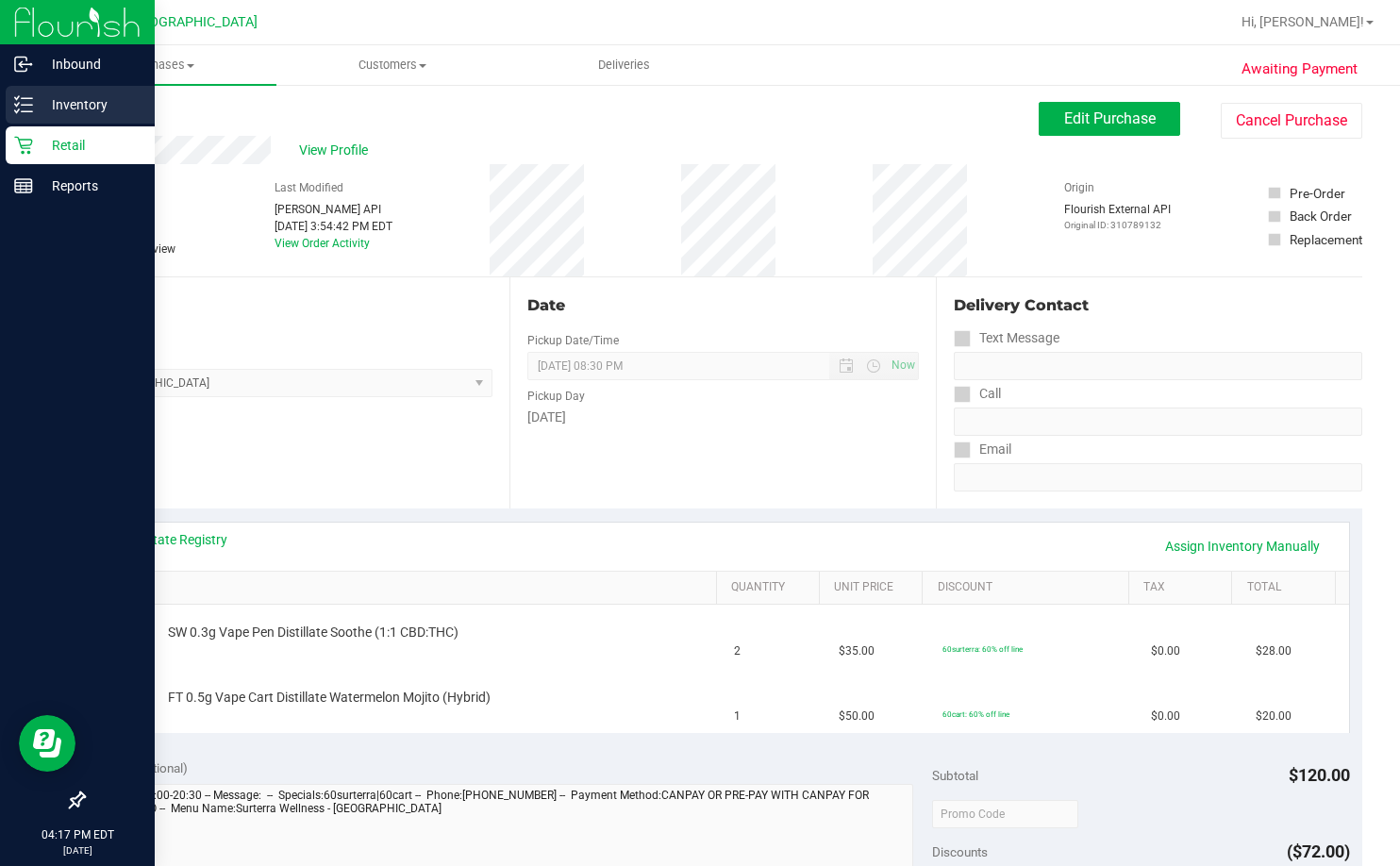 click on "Inventory" at bounding box center (90, 105) 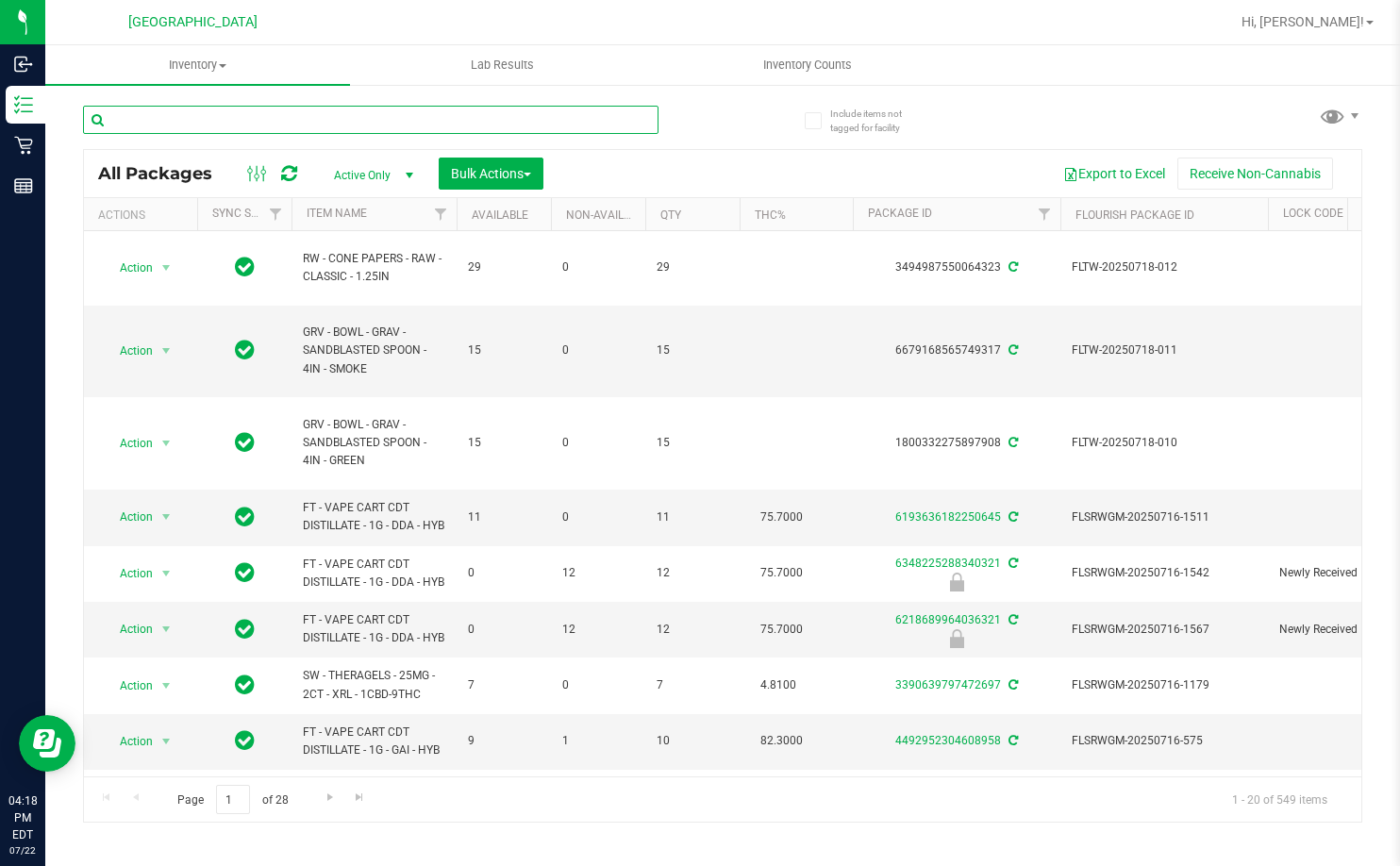 click at bounding box center (371, 120) 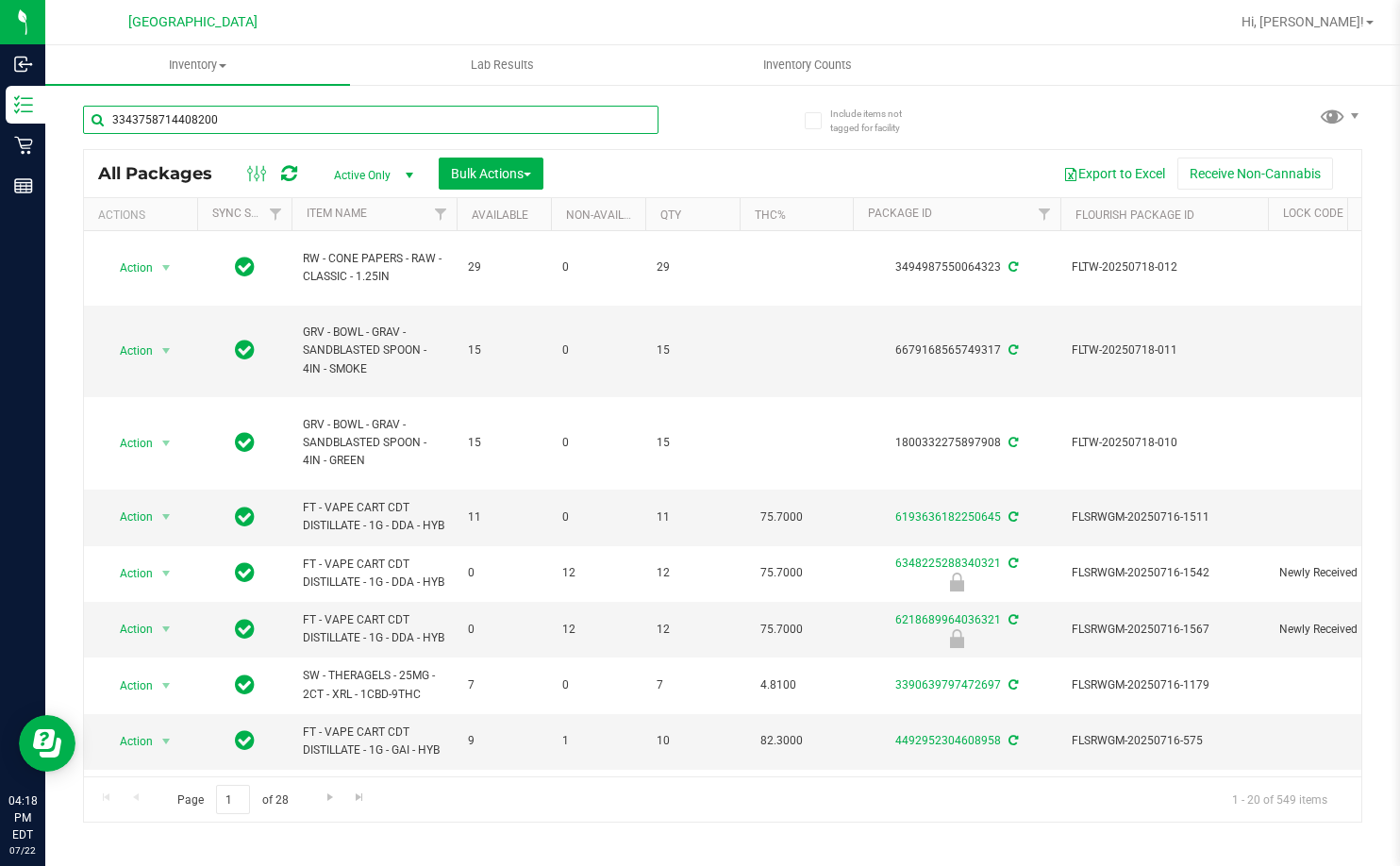 type on "3343758714408200" 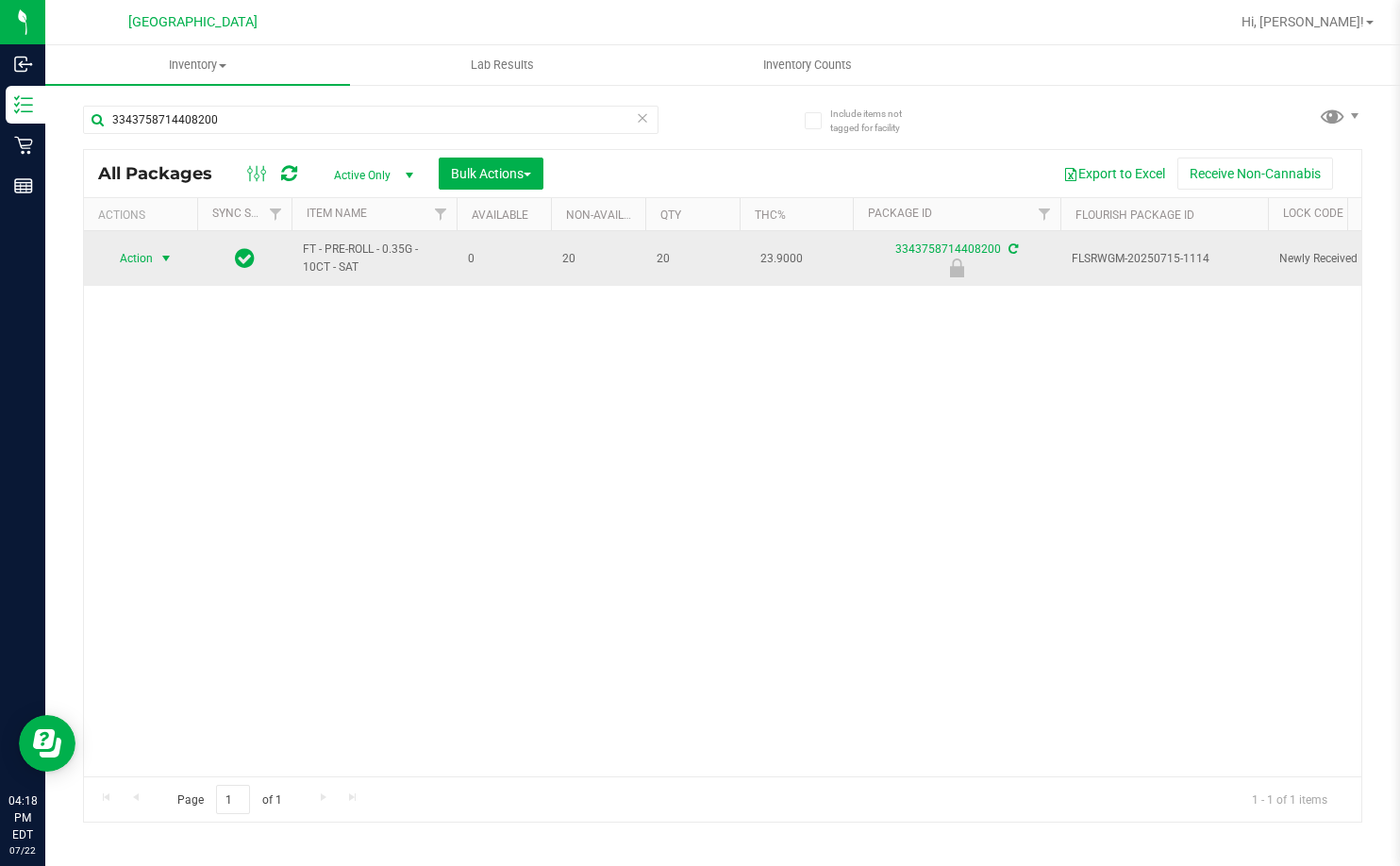 click on "Action" at bounding box center (128, 258) 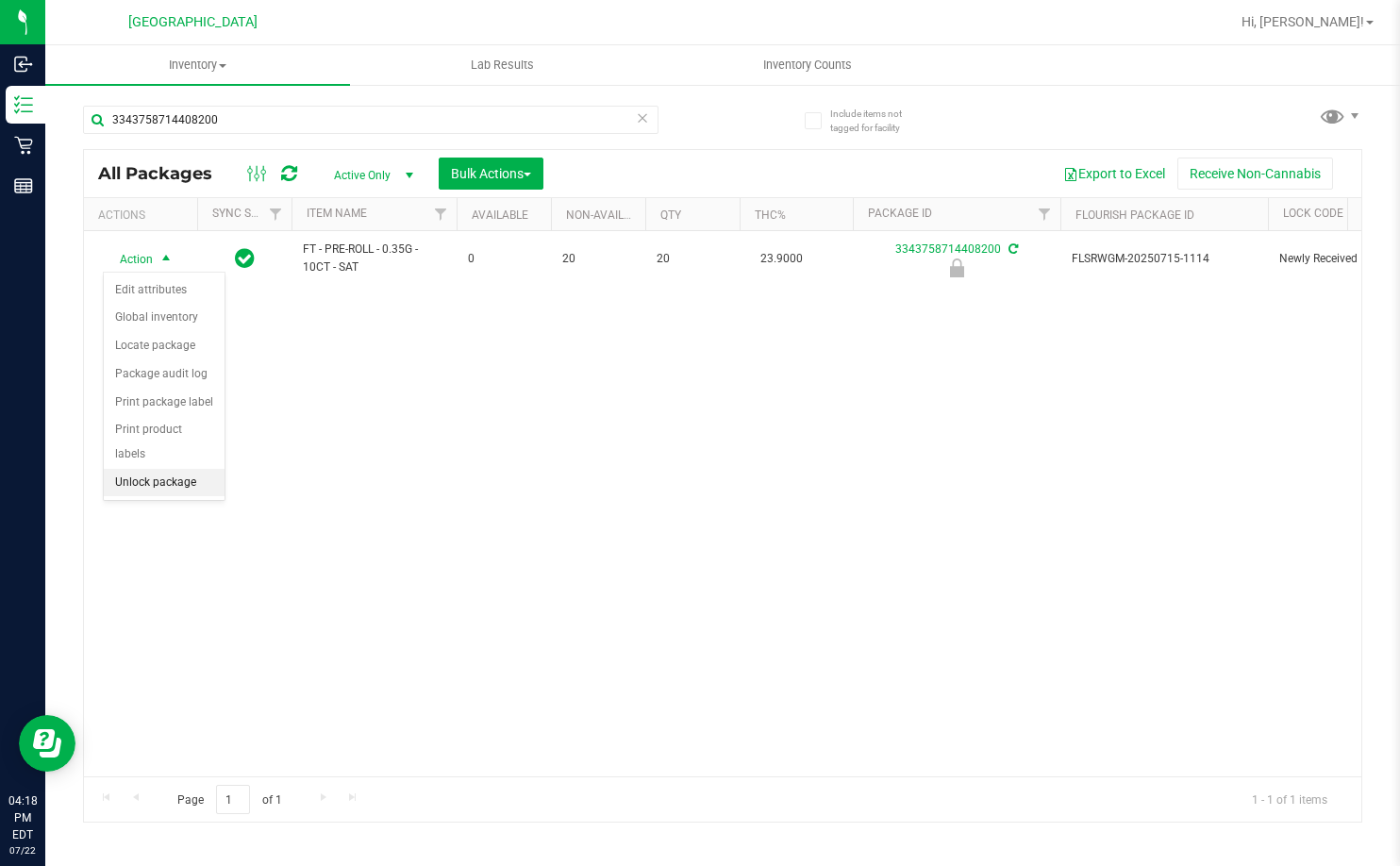 click on "Unlock package" at bounding box center [164, 483] 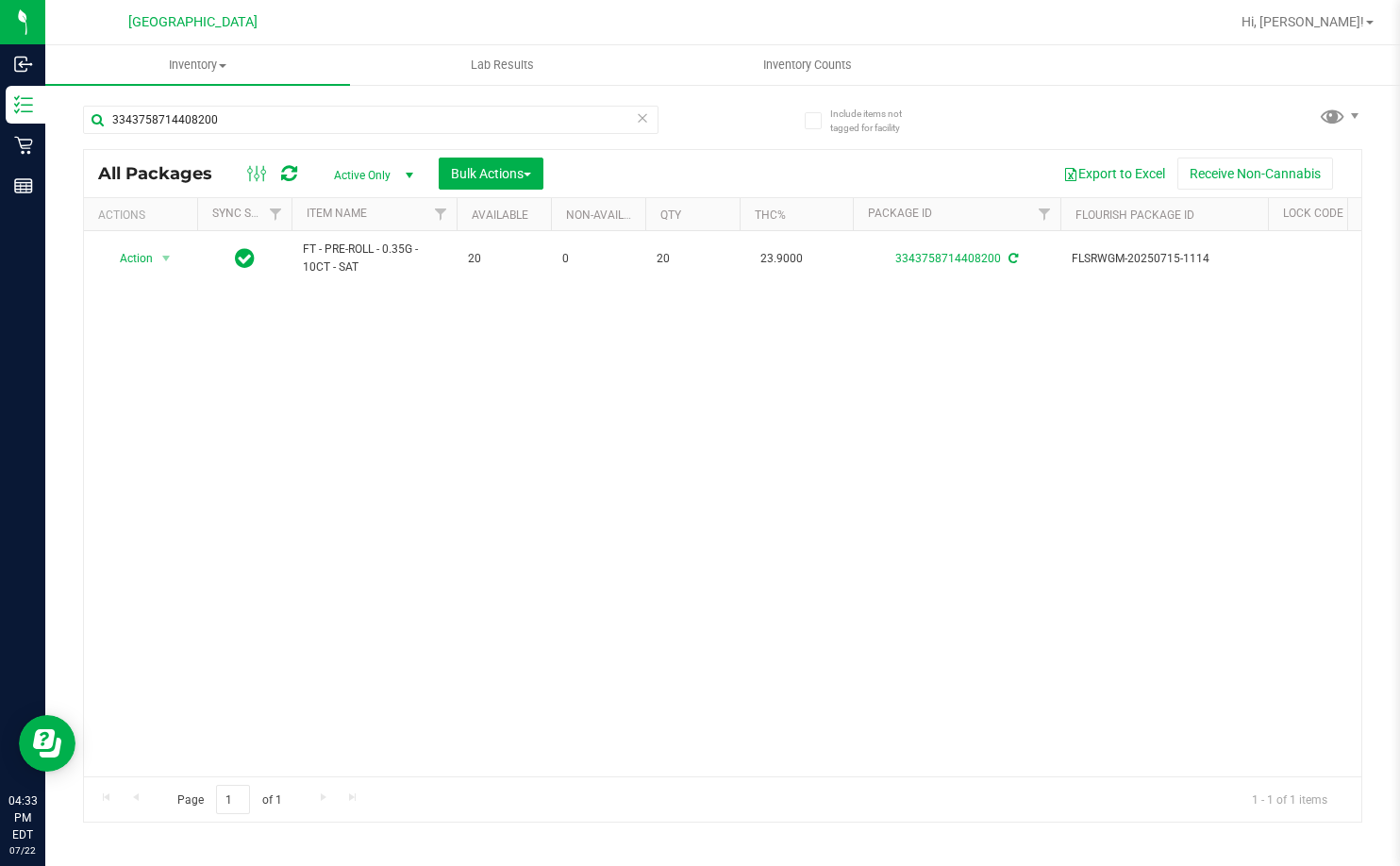 click on "Action Action Create package Edit attributes Global inventory Locate package Lock package Package audit log Print package label Print product labels Schedule for destruction
FT - PRE-ROLL - 0.35G - 10CT - SAT
20
0
20
23.9000
3343758714408200
FLSRWGM-20250715-1114
10-JUN25SAT03-0709
Created
FT 0.35g Pre-Roll (Sativa) 10ct
Now
00001625 $0.00000
Raw Pre-Roll" at bounding box center (723, 504) 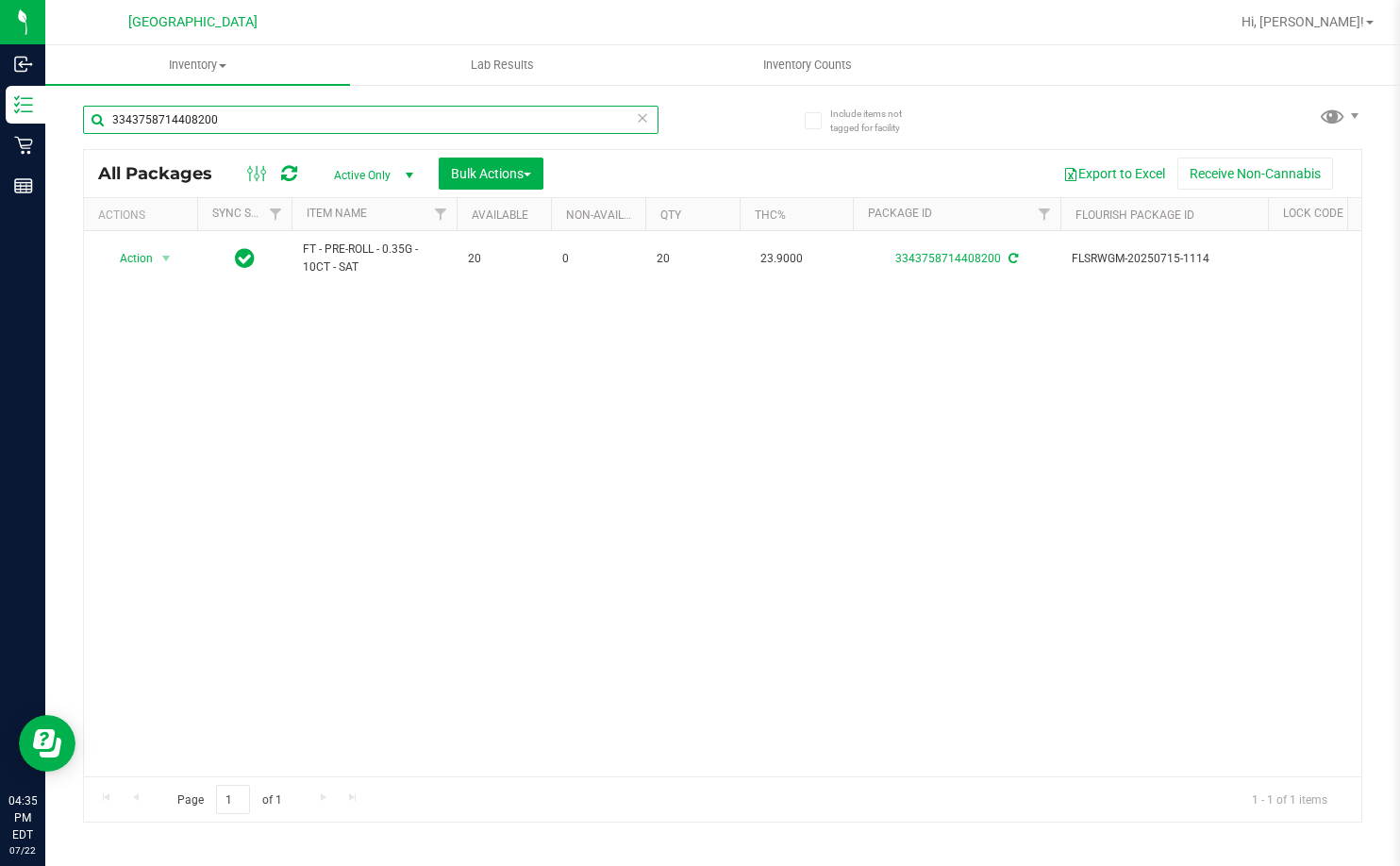 drag, startPoint x: 281, startPoint y: 120, endPoint x: -2, endPoint y: 178, distance: 288.8823 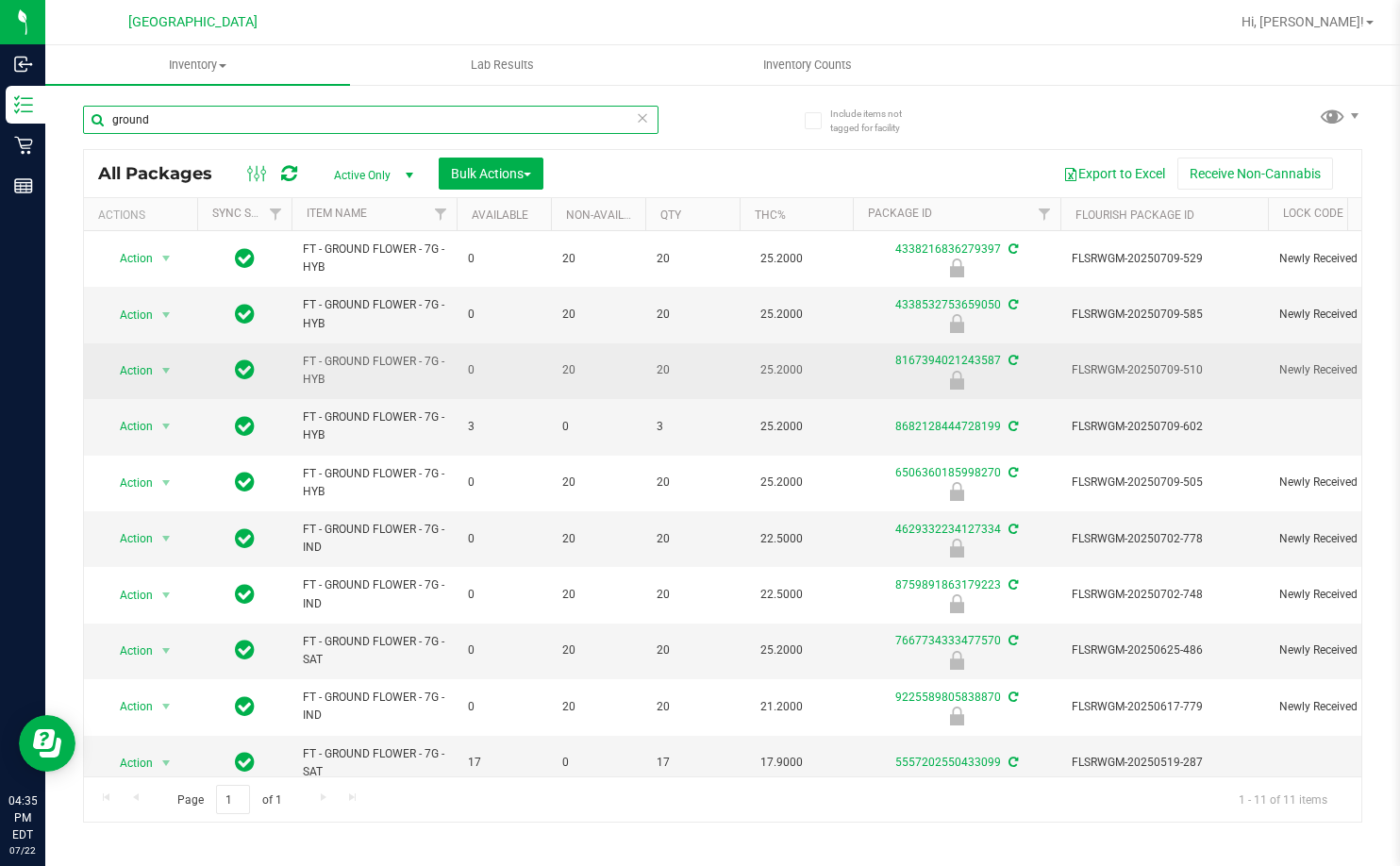 scroll, scrollTop: 84, scrollLeft: 0, axis: vertical 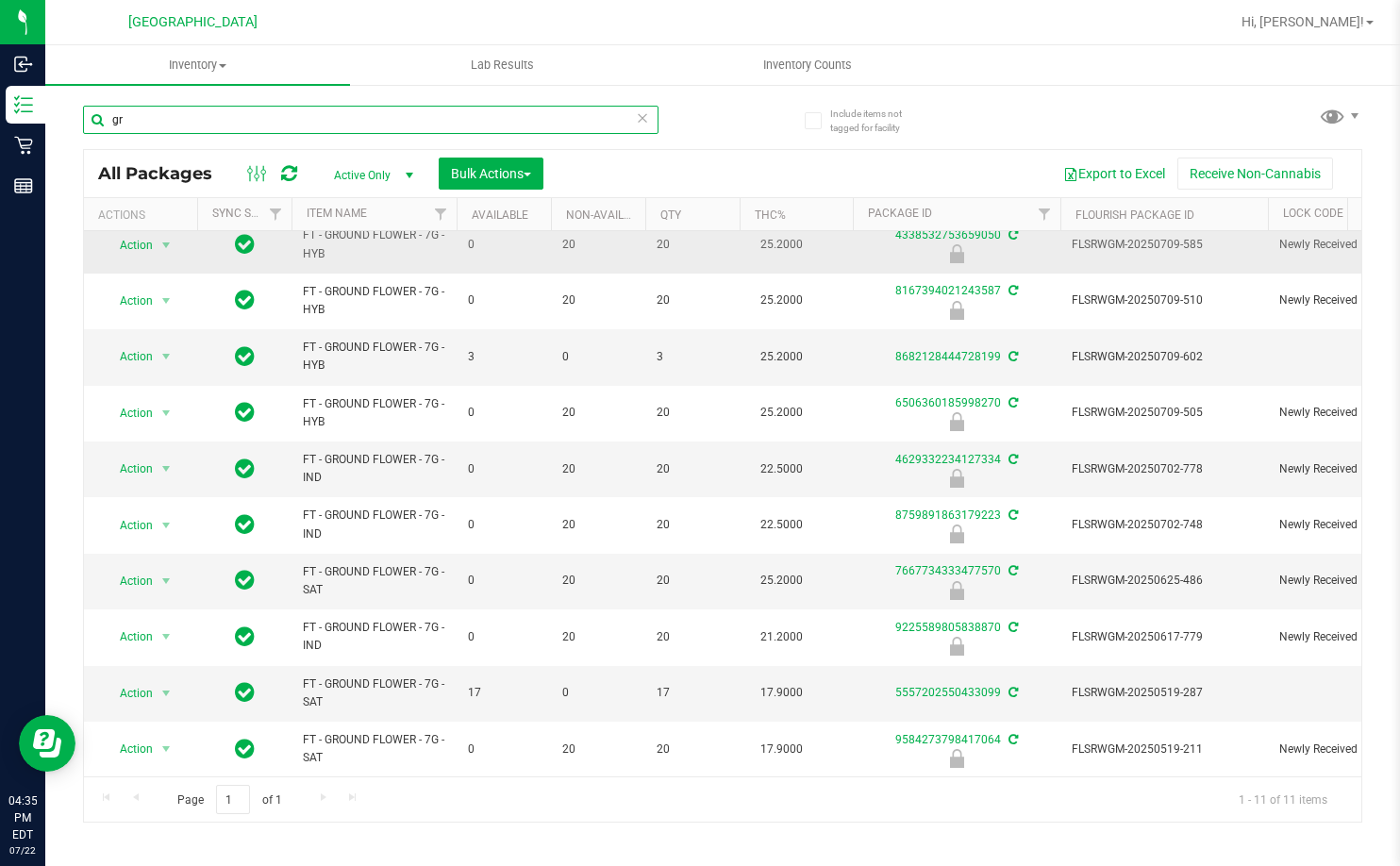 type on "g" 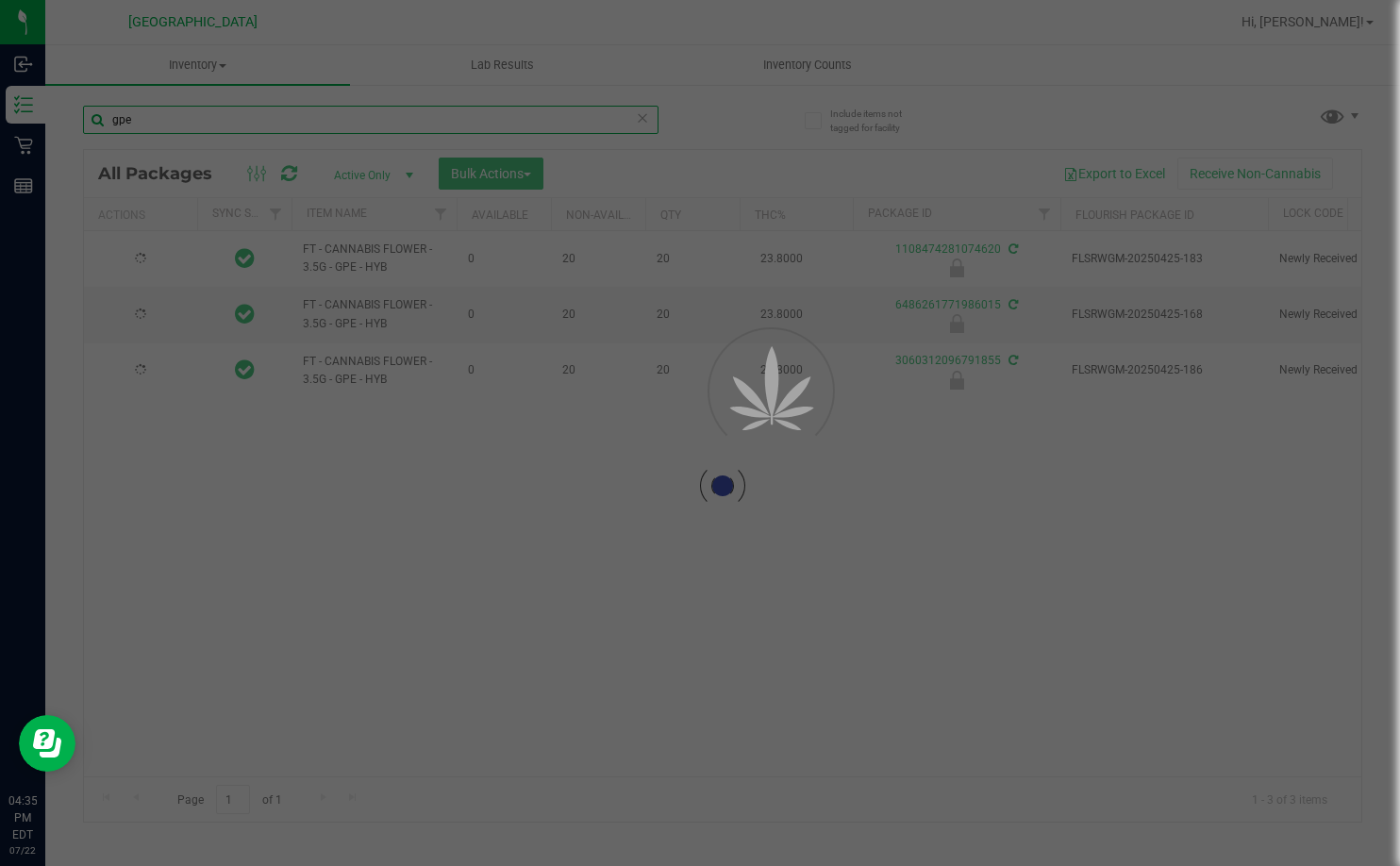 scroll, scrollTop: 0, scrollLeft: 0, axis: both 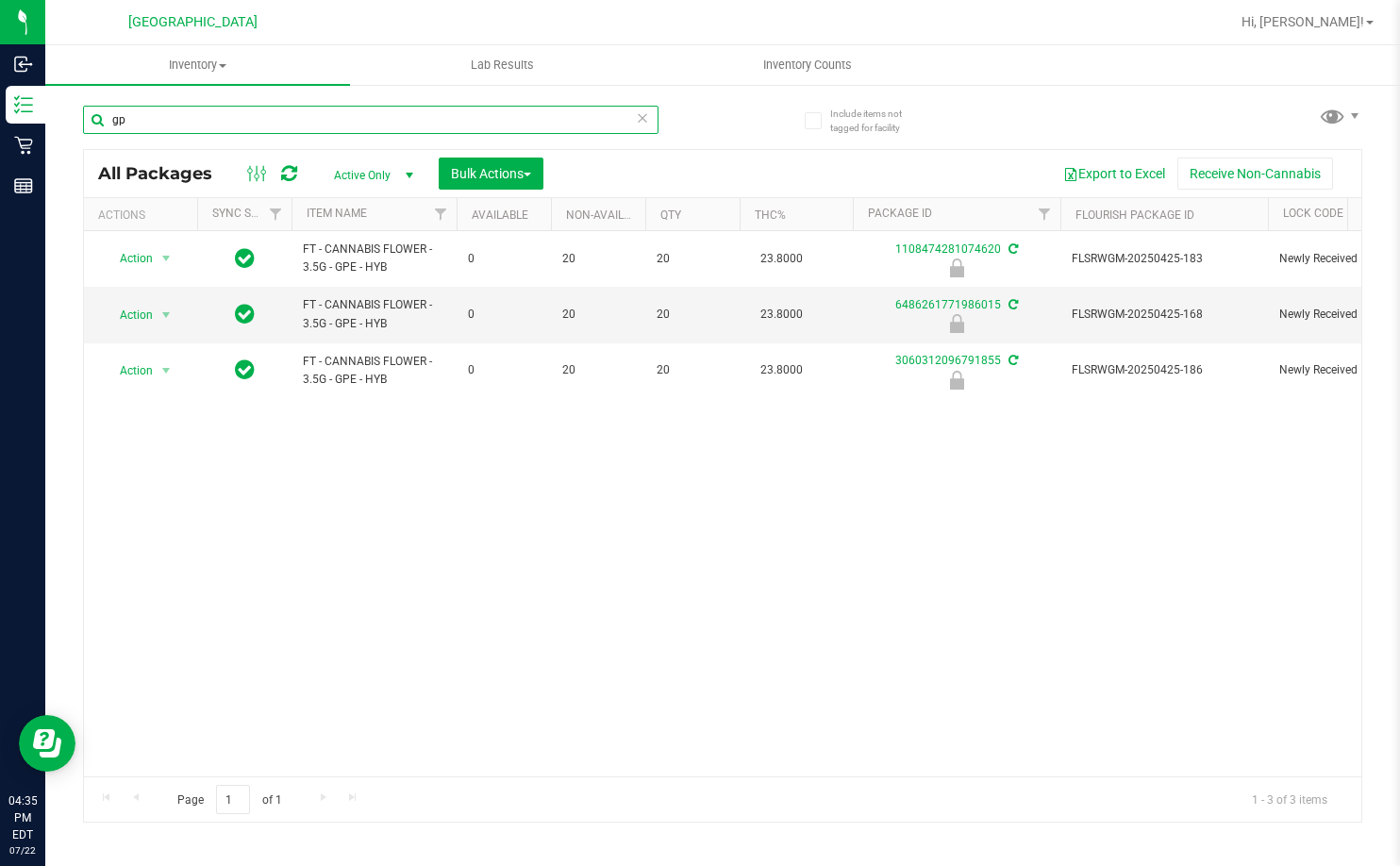 type on "g" 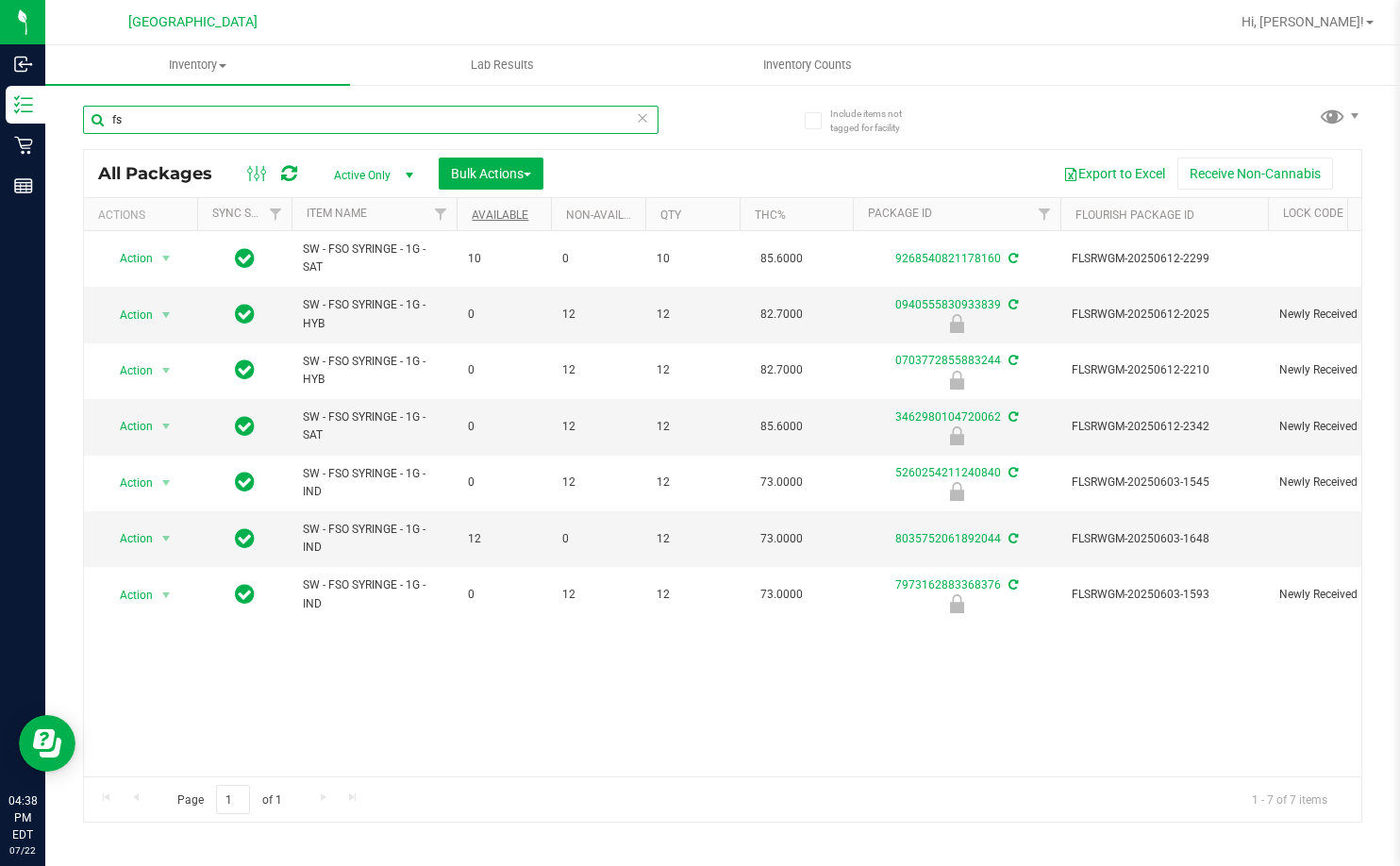 type on "f" 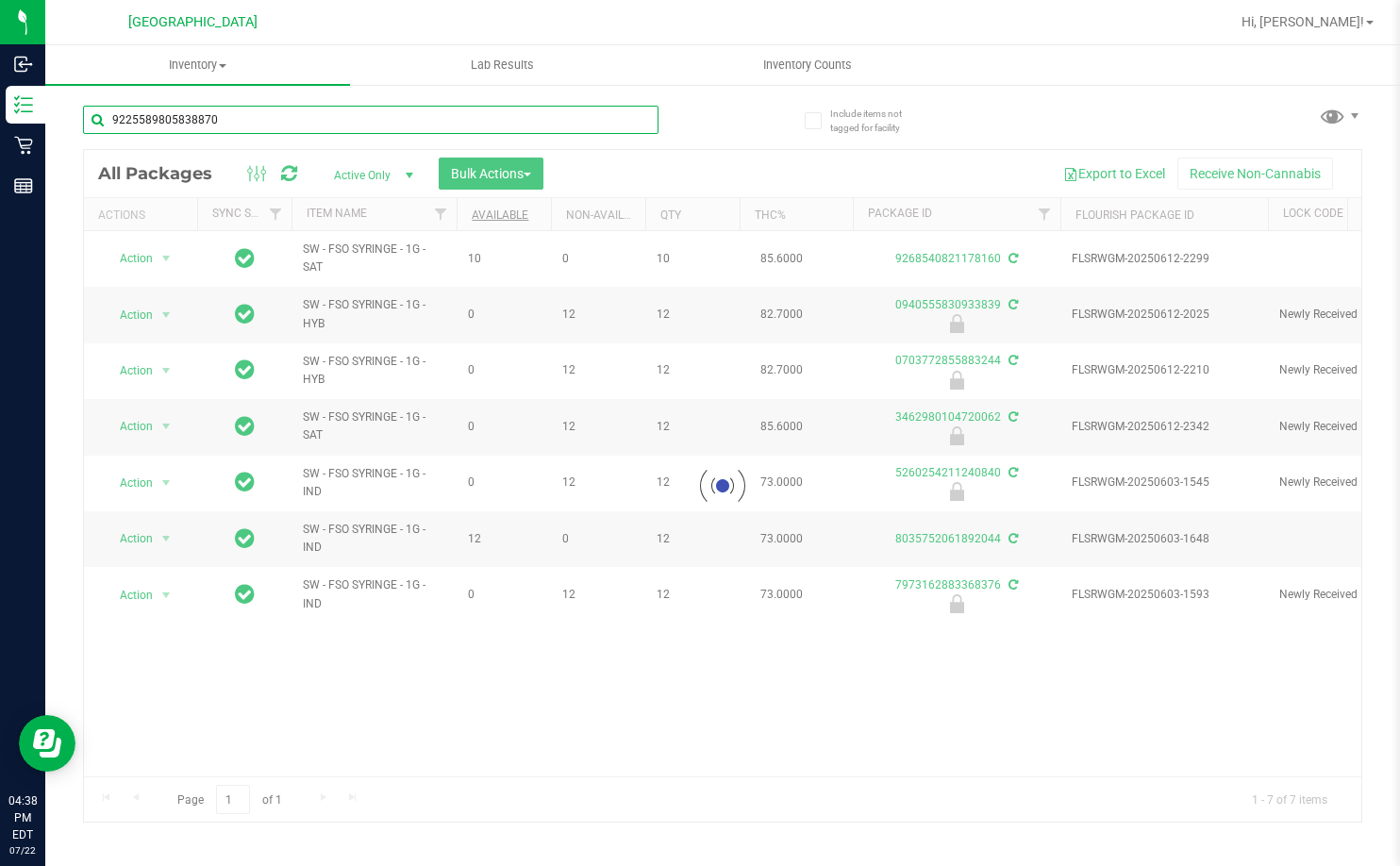 type on "9225589805838870" 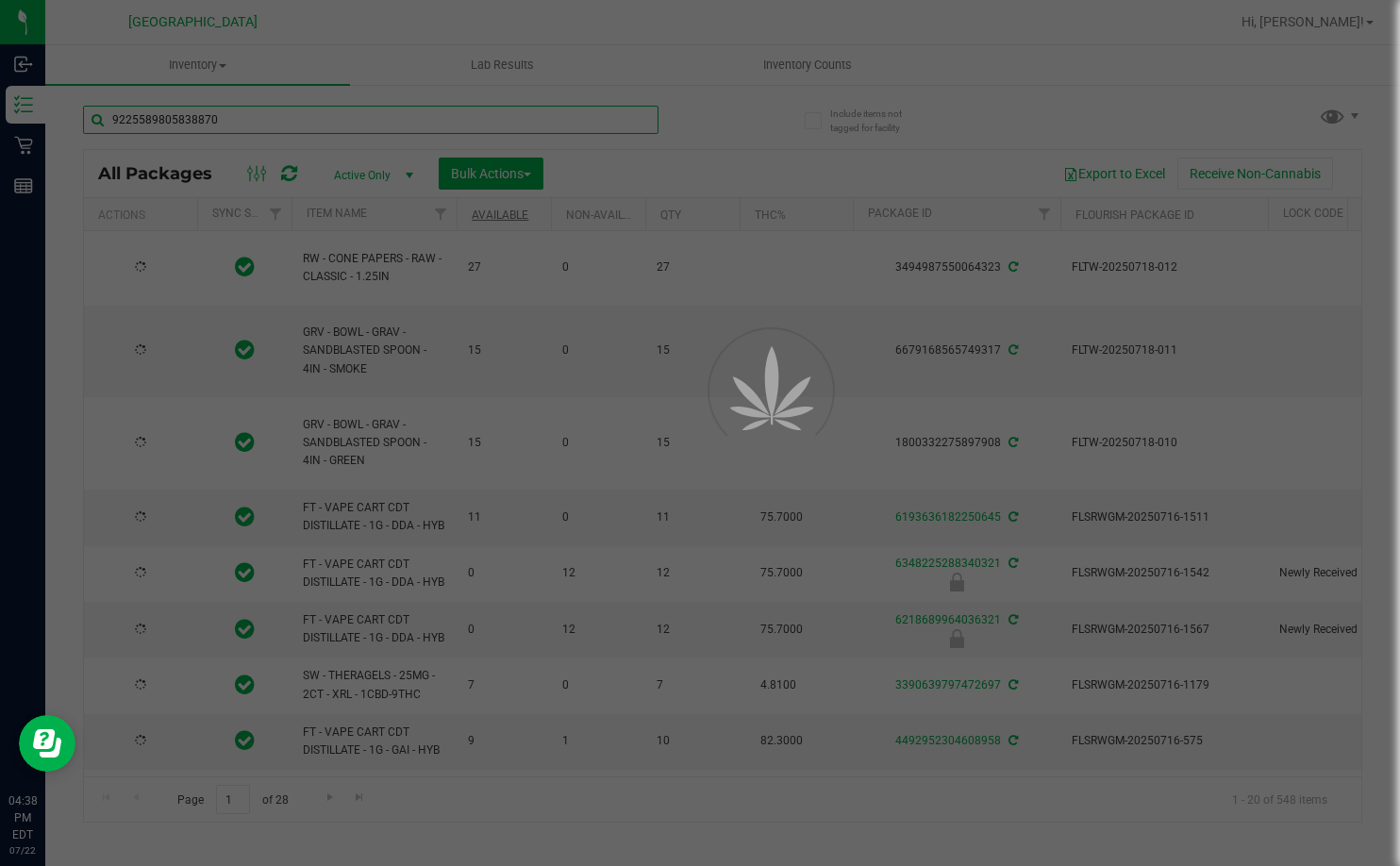 type on "[DATE]" 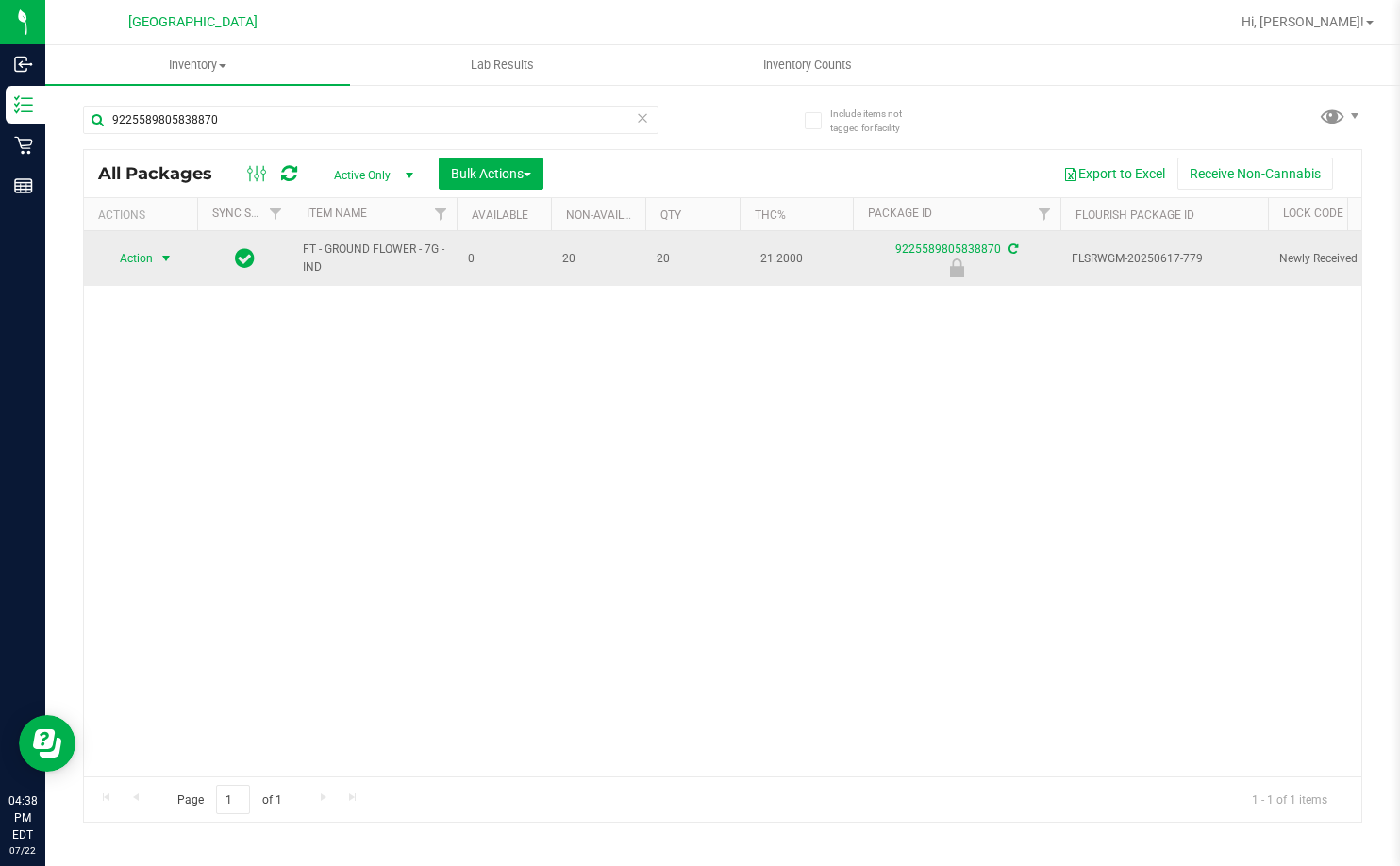 click on "Action" at bounding box center (128, 258) 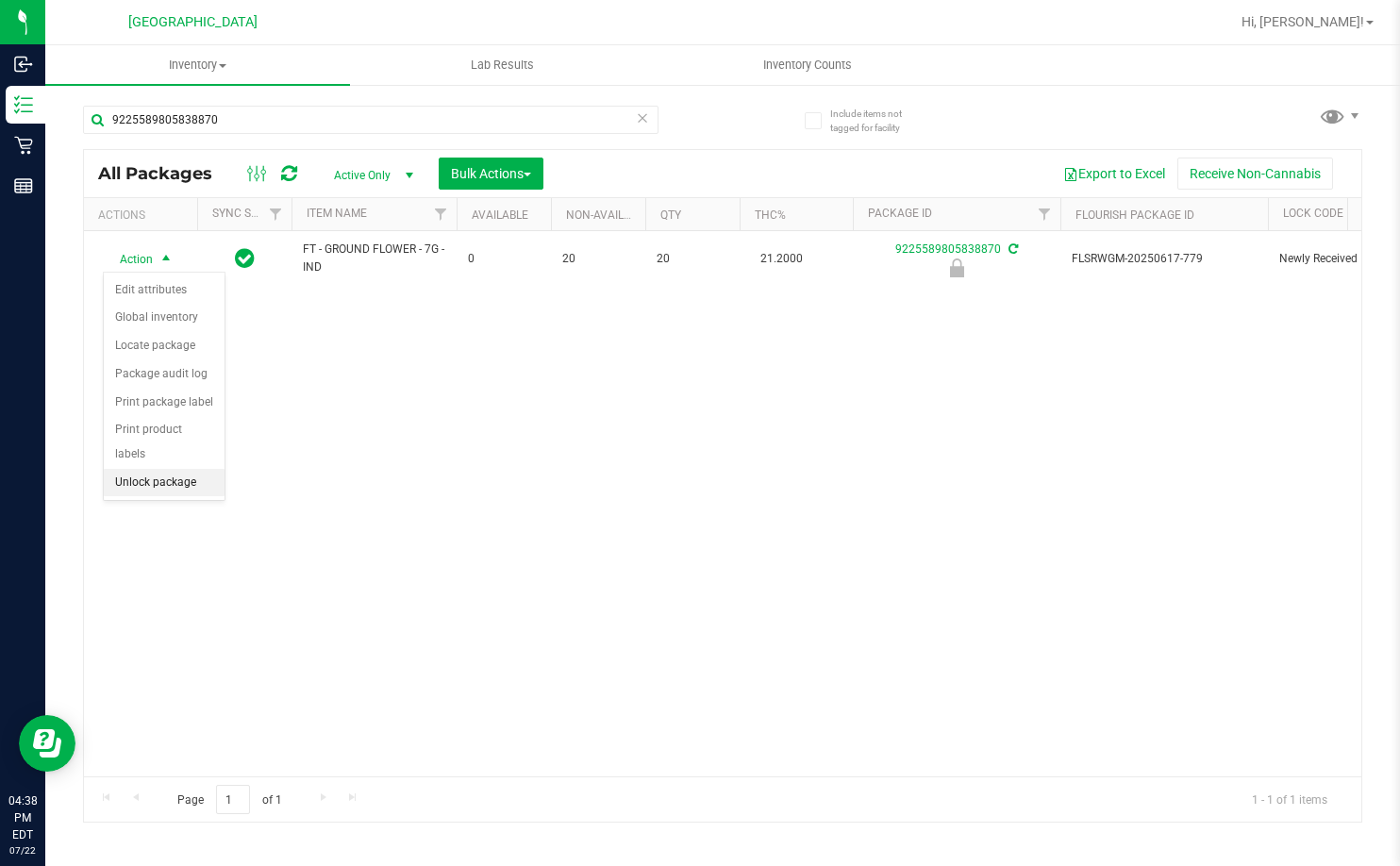 click on "Unlock package" at bounding box center (164, 483) 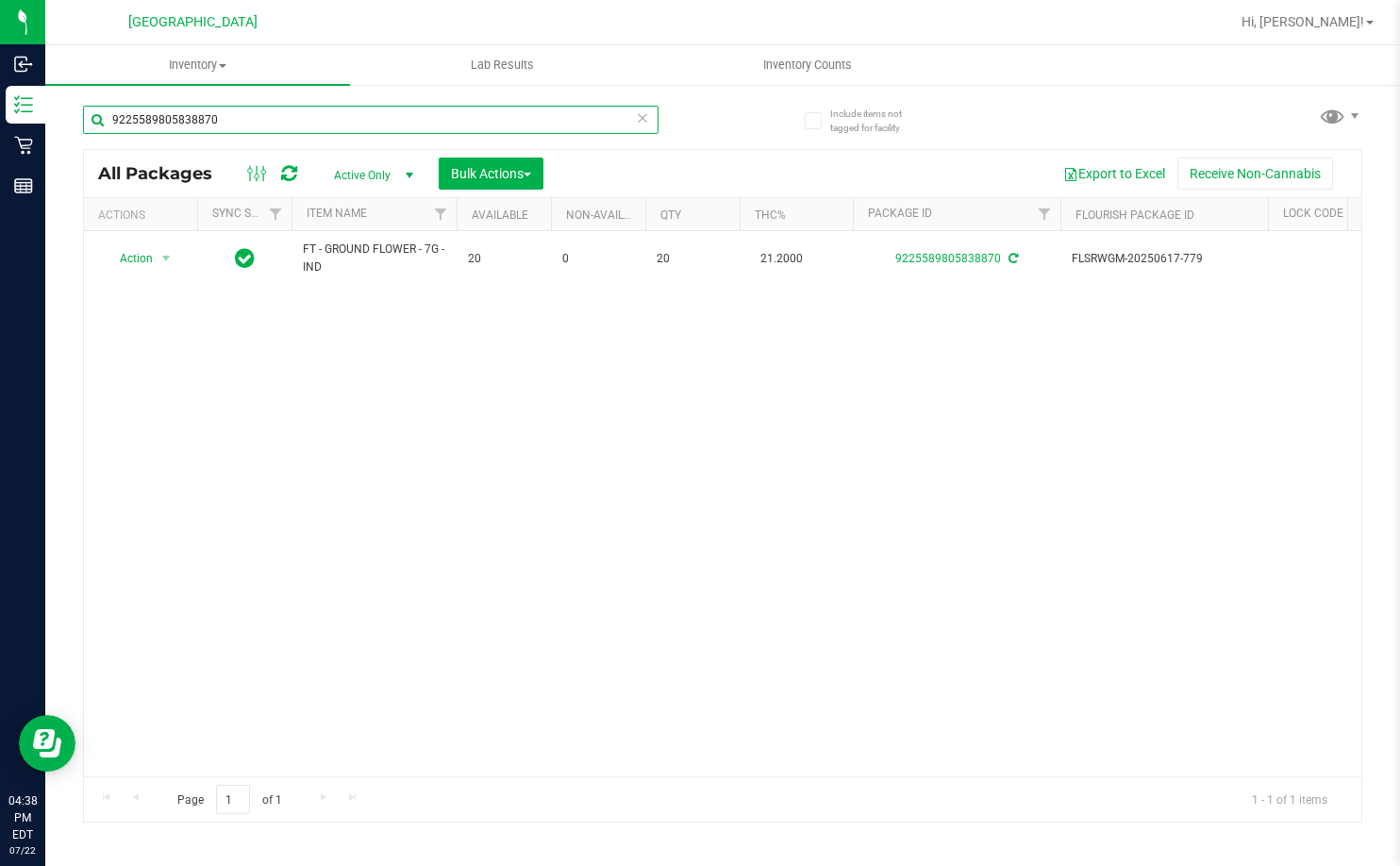 drag, startPoint x: 249, startPoint y: 127, endPoint x: 375, endPoint y: 45, distance: 150.33296 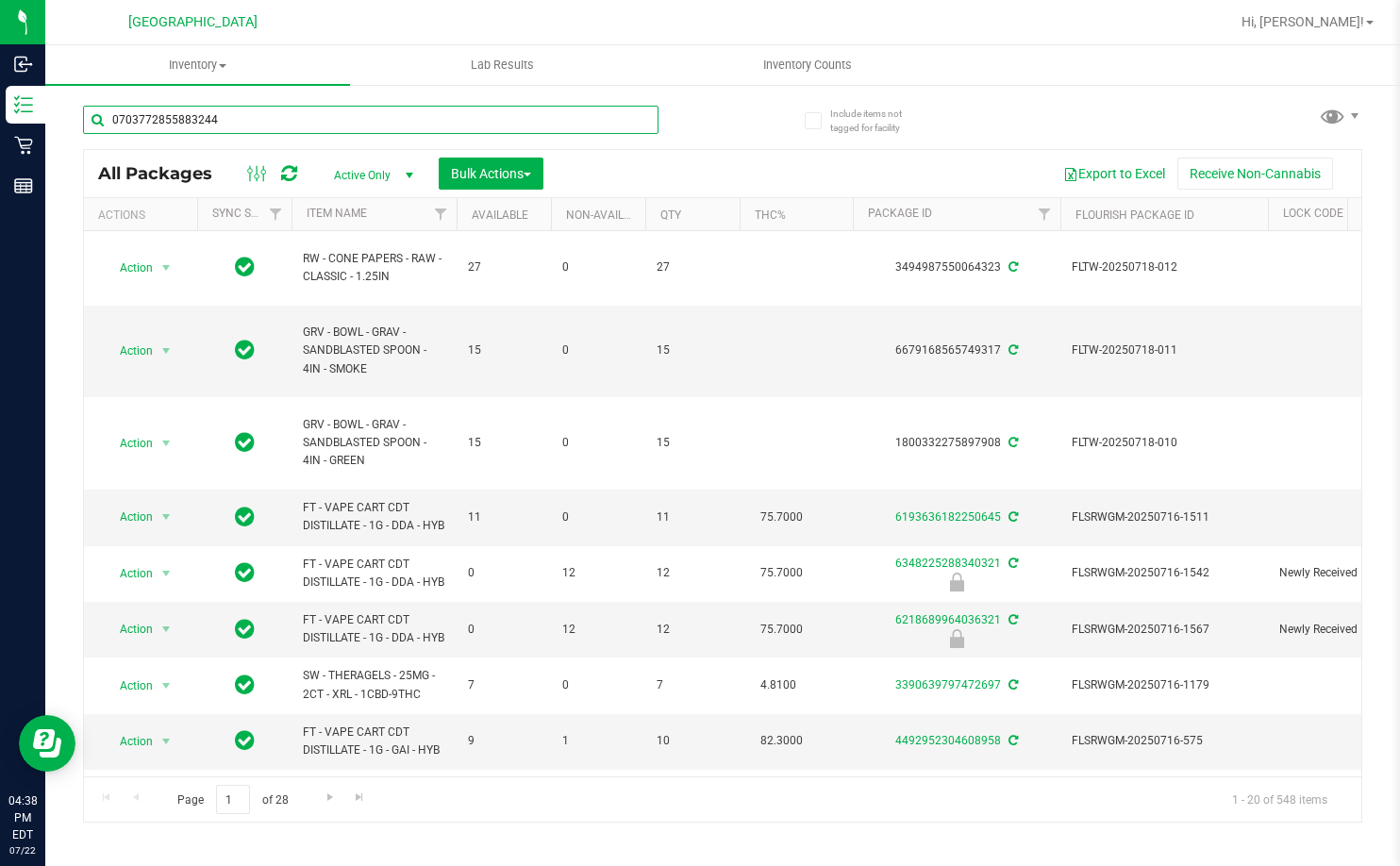 type on "0703772855883244" 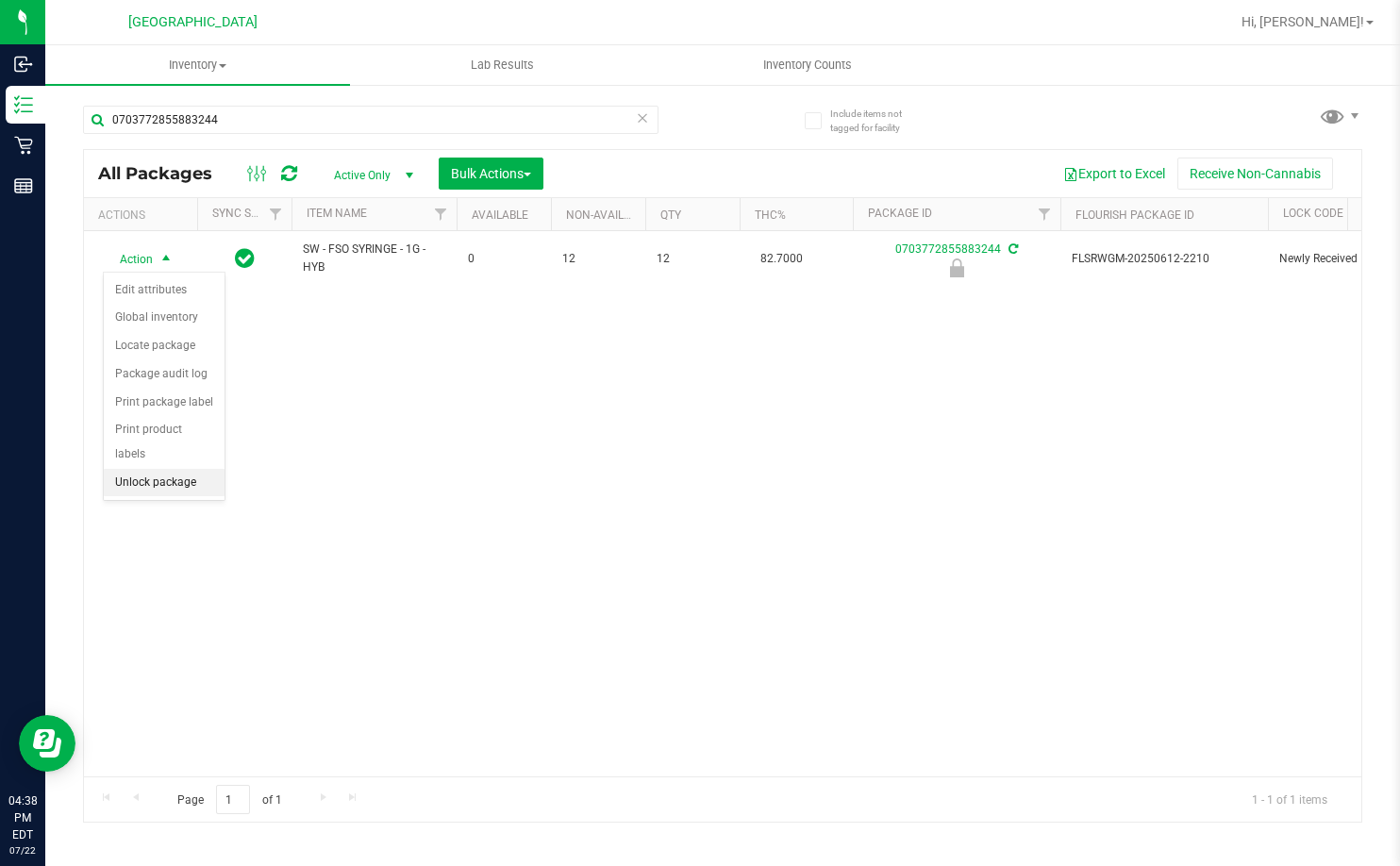 click on "Unlock package" at bounding box center [164, 483] 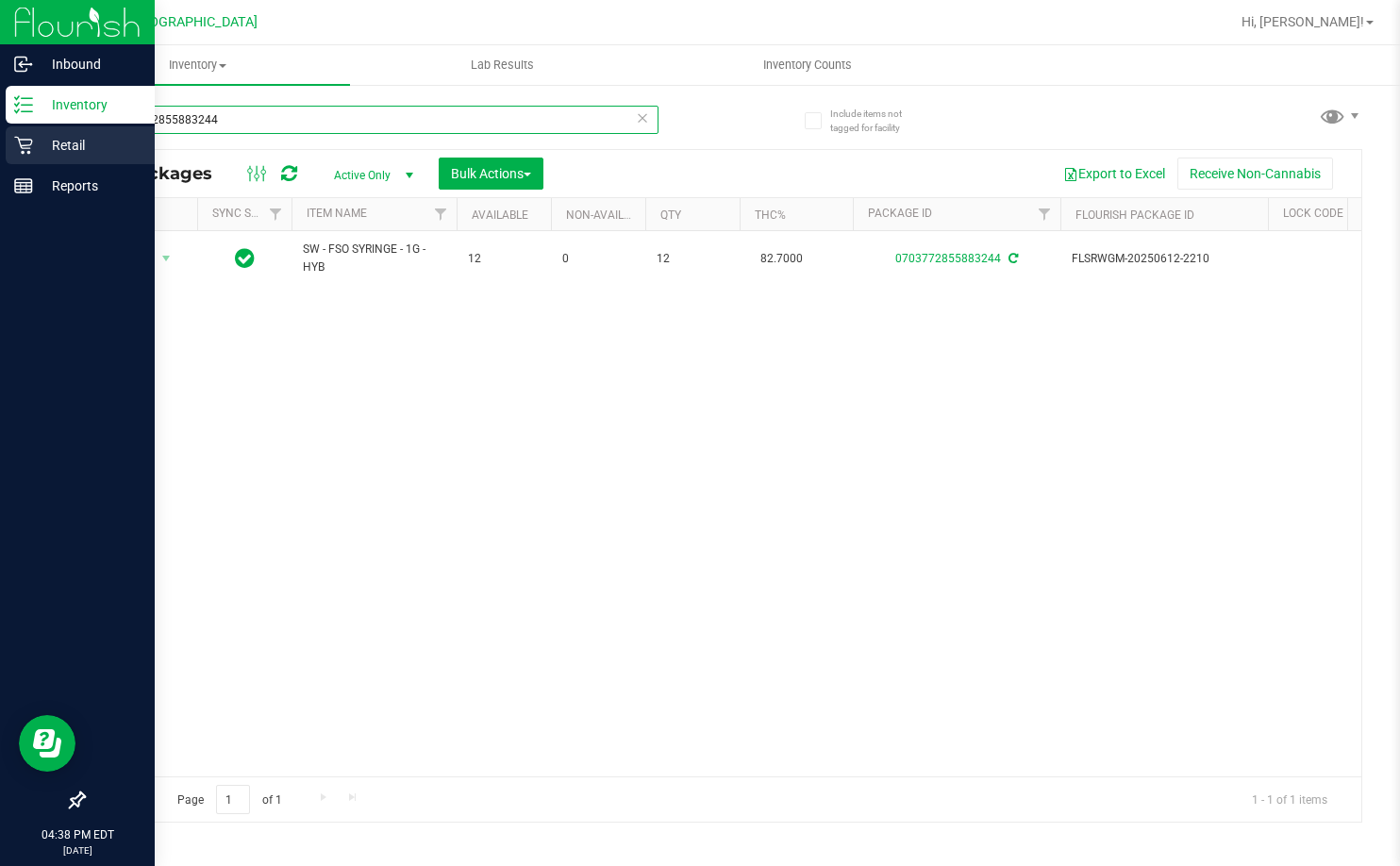 drag, startPoint x: 276, startPoint y: 125, endPoint x: 1, endPoint y: 149, distance: 276.04529 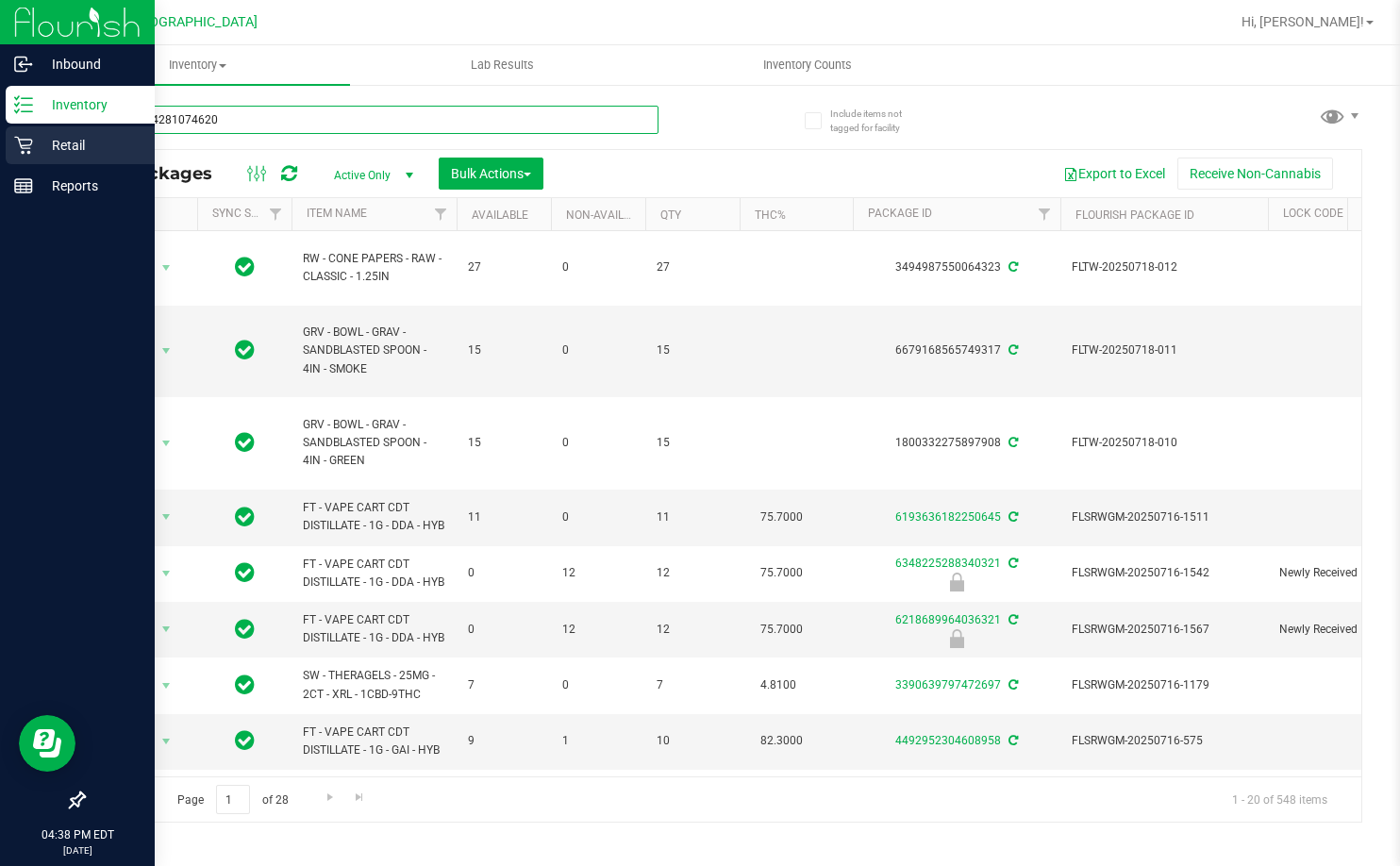 type on "1108474281074620" 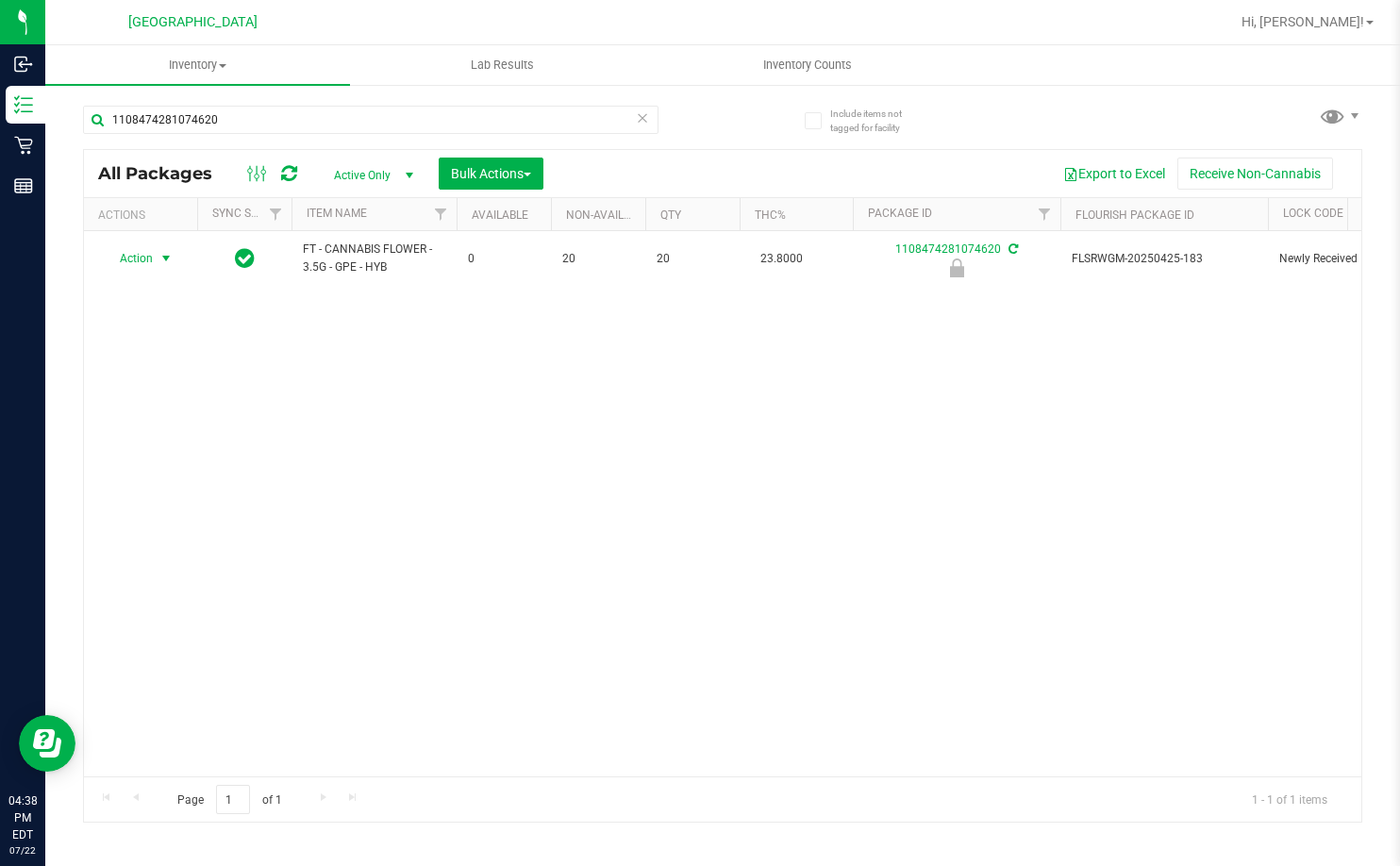 drag, startPoint x: 160, startPoint y: 265, endPoint x: 168, endPoint y: 322, distance: 57.558666 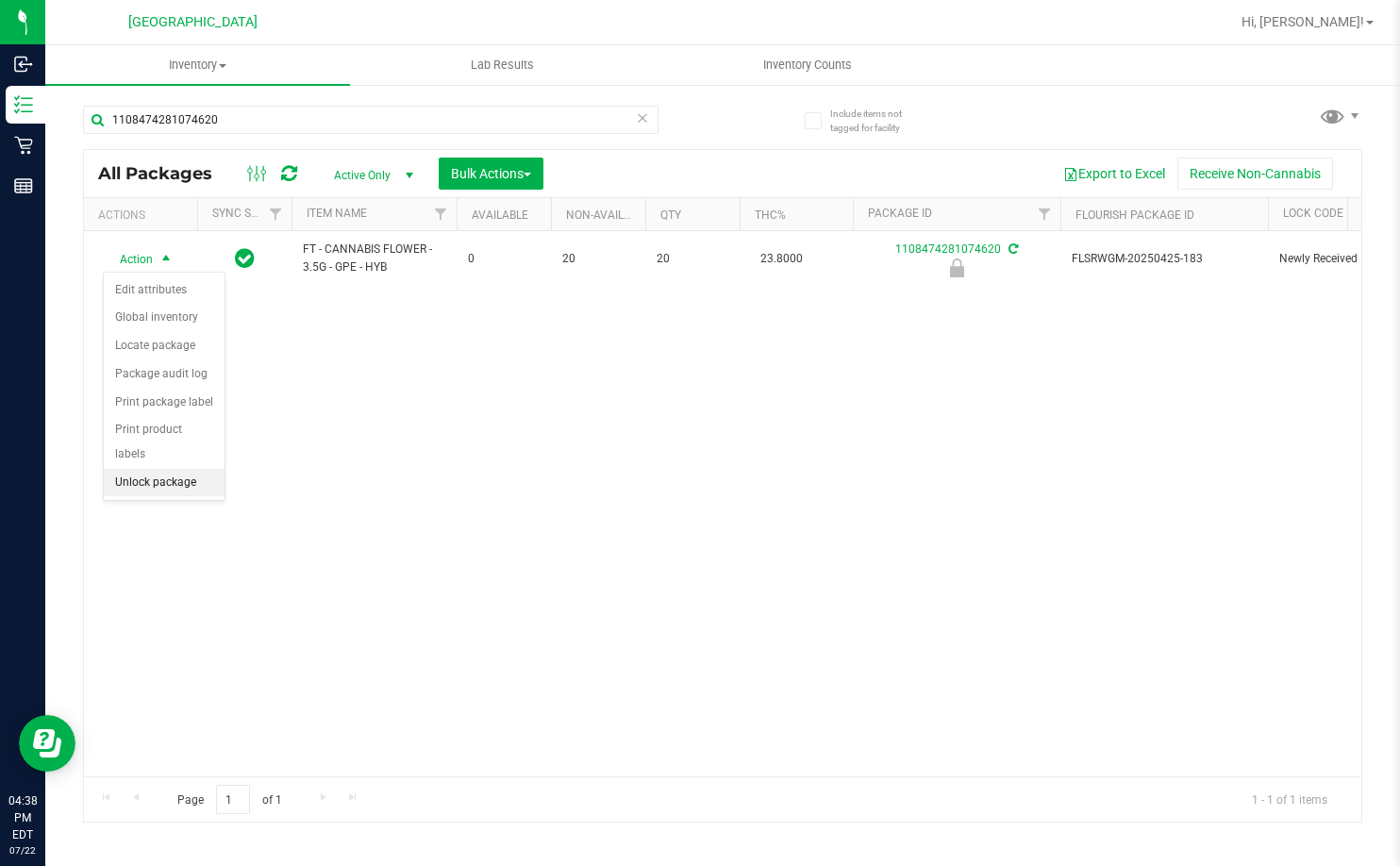 click on "Unlock package" at bounding box center (164, 483) 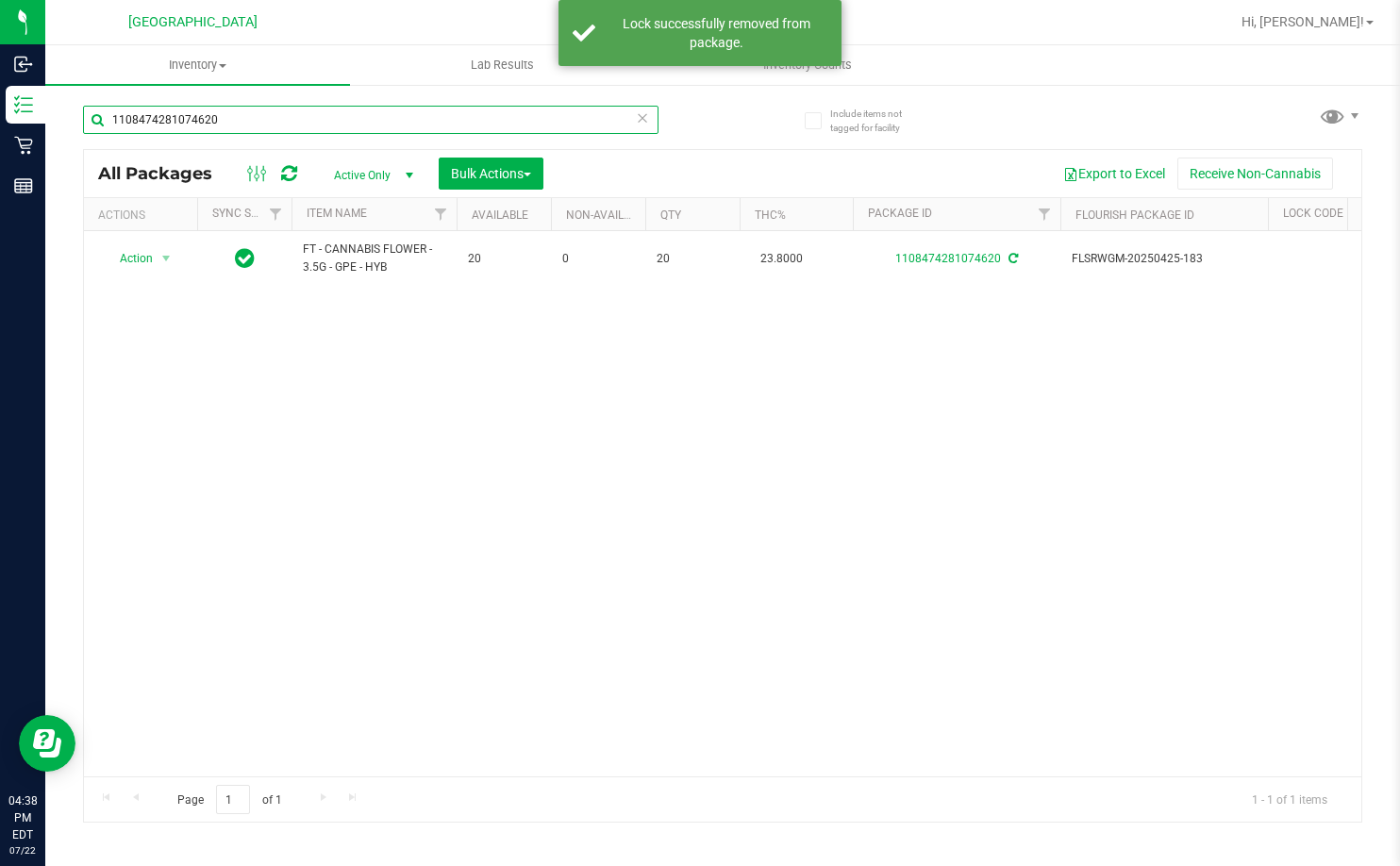 drag, startPoint x: 271, startPoint y: 106, endPoint x: -2, endPoint y: 109, distance: 273.01648 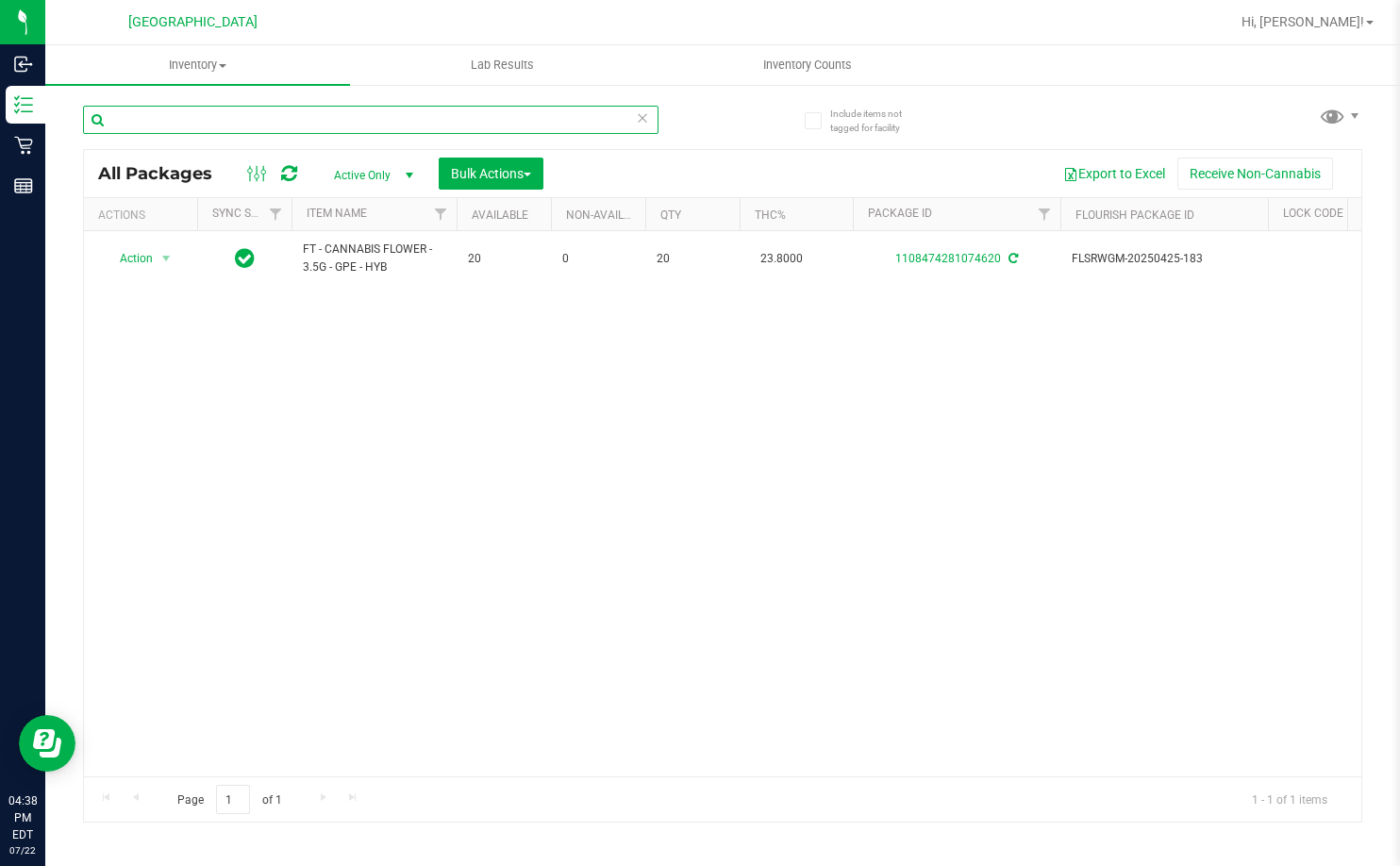 type 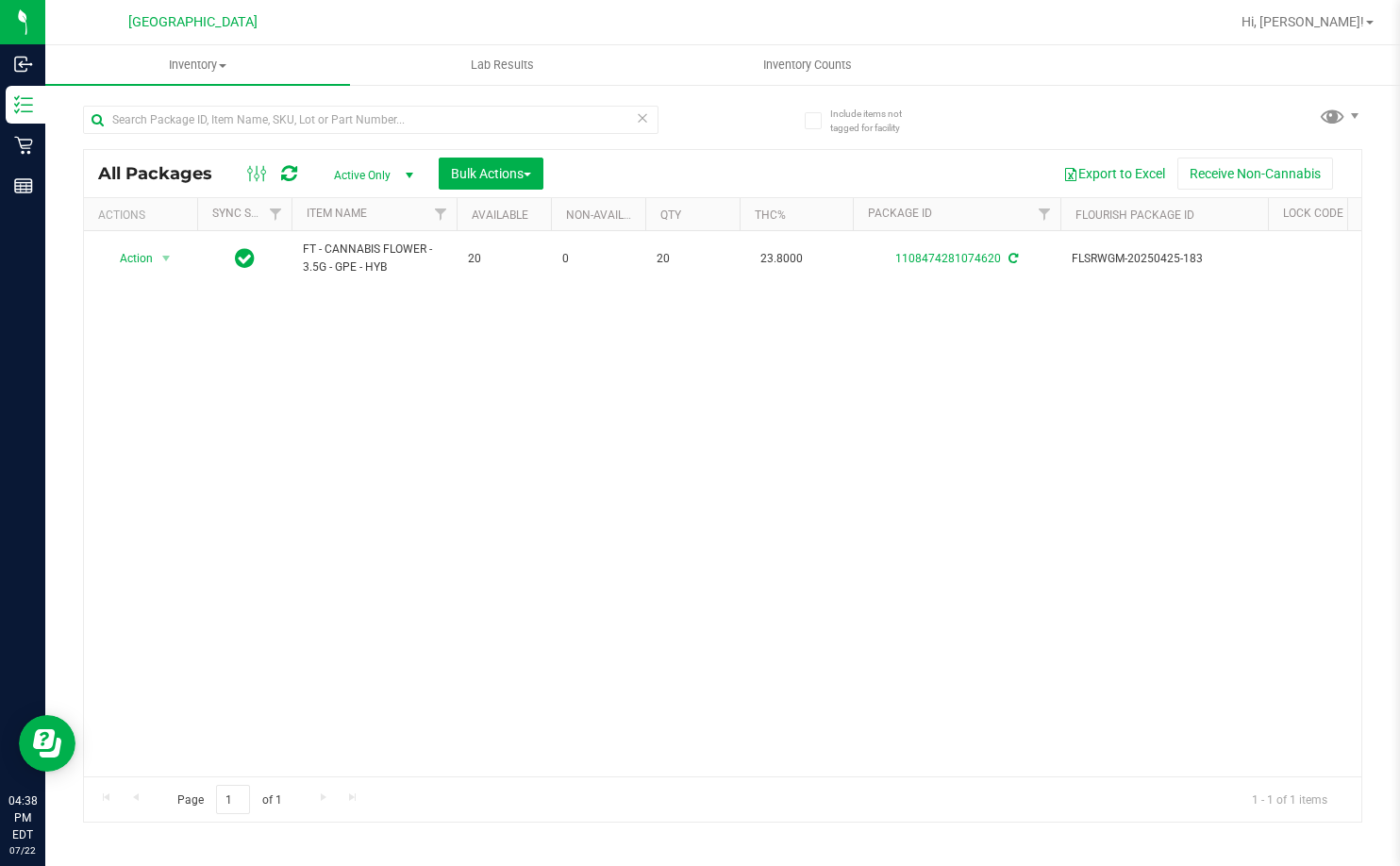 click on "Action Action Create package Edit attributes Global inventory Locate package Lock package Package audit log Print package label Print product labels Schedule for destruction
FT - CANNABIS FLOWER - 3.5G - GPE - HYB
20
0
20
23.8000
1108474281074620
FLSRWGM-20250425-183
W-APR25GPE02-0421
Created
FT 3.5g Cannabis Flower Grape Essence (Hybrid)
Now
00001561 $0.00000
$0.00" at bounding box center (723, 504) 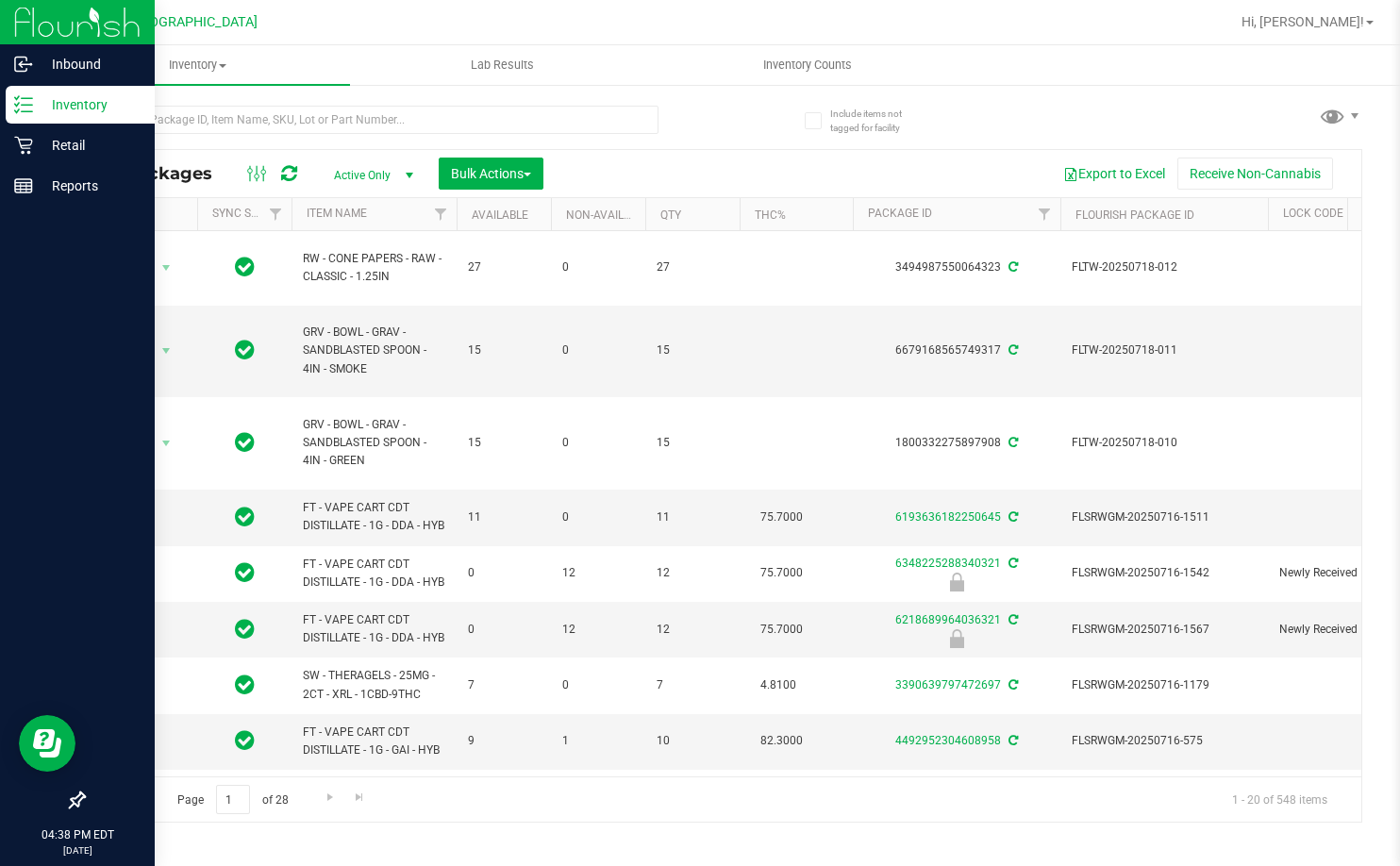 type on "[DATE]" 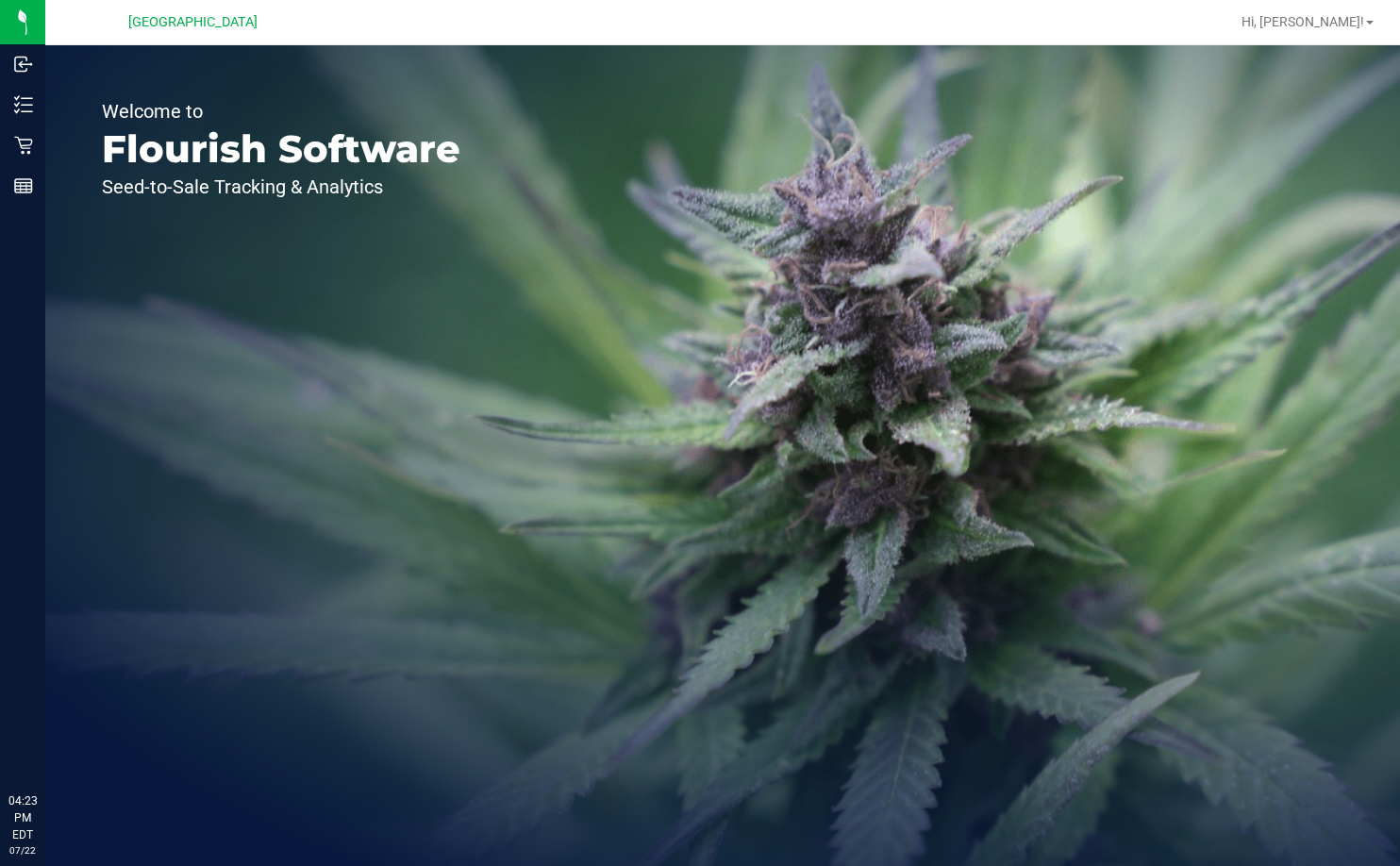 scroll, scrollTop: 0, scrollLeft: 0, axis: both 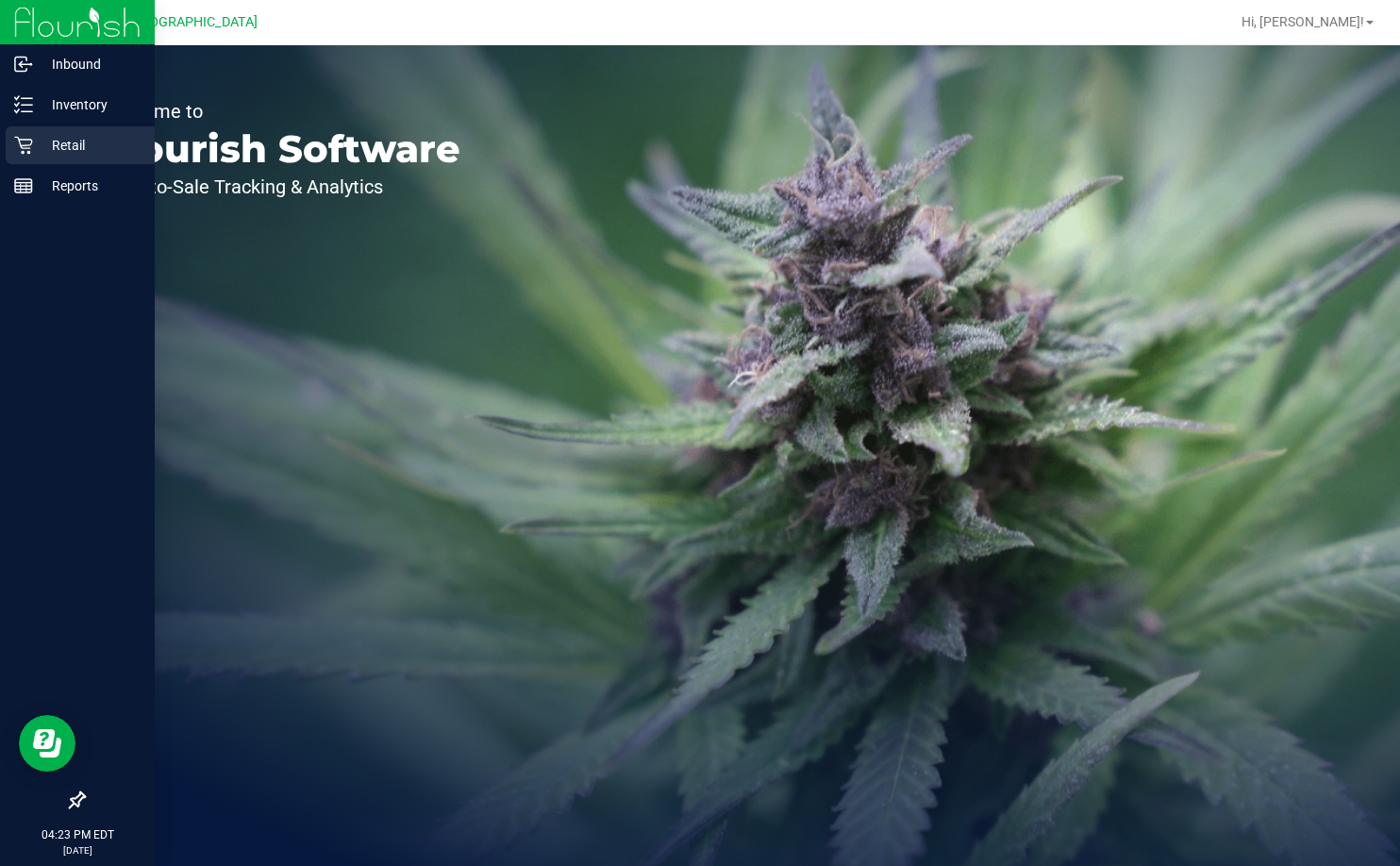 click on "Retail" at bounding box center (90, 145) 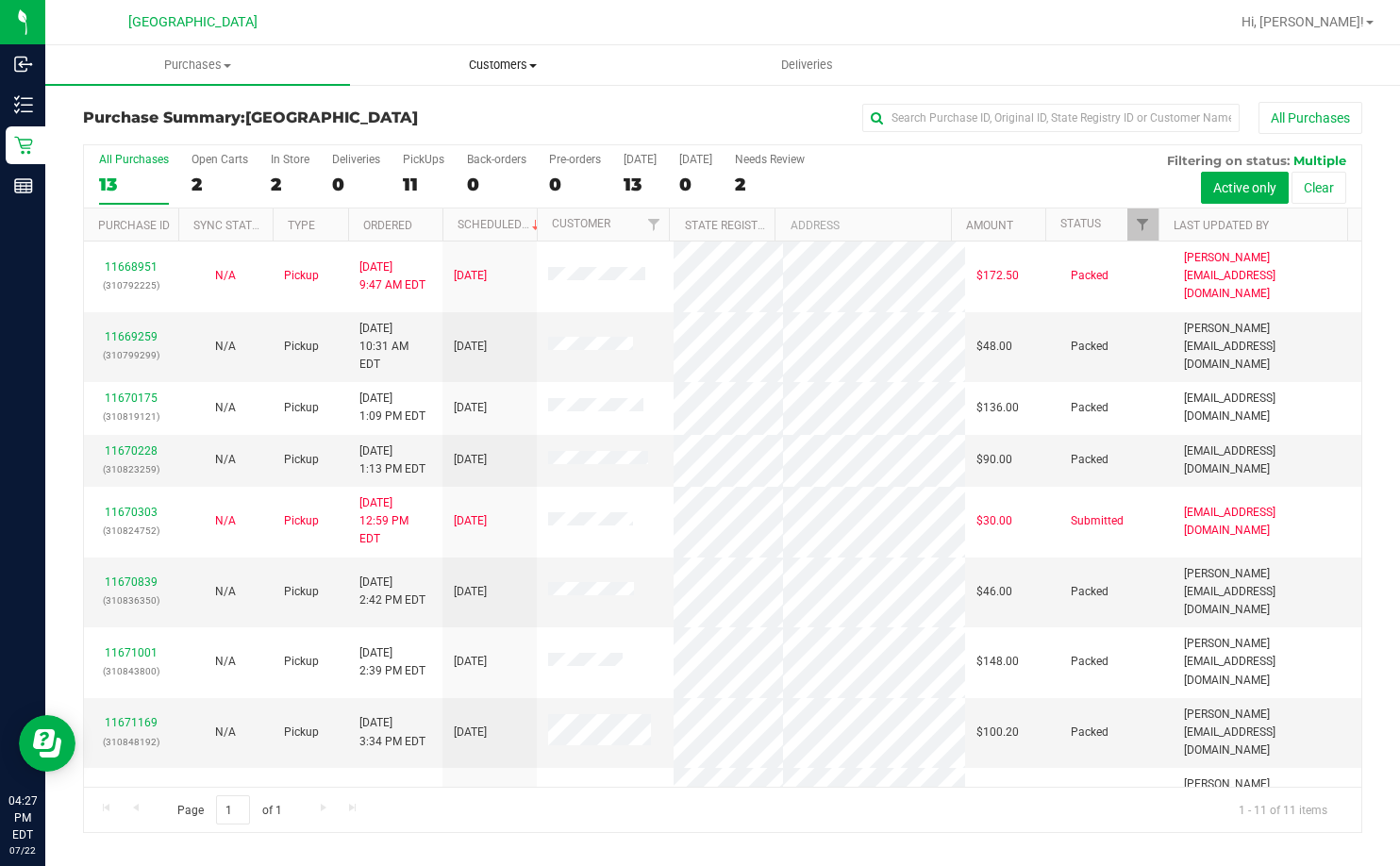 click on "Customers" at bounding box center [502, 65] 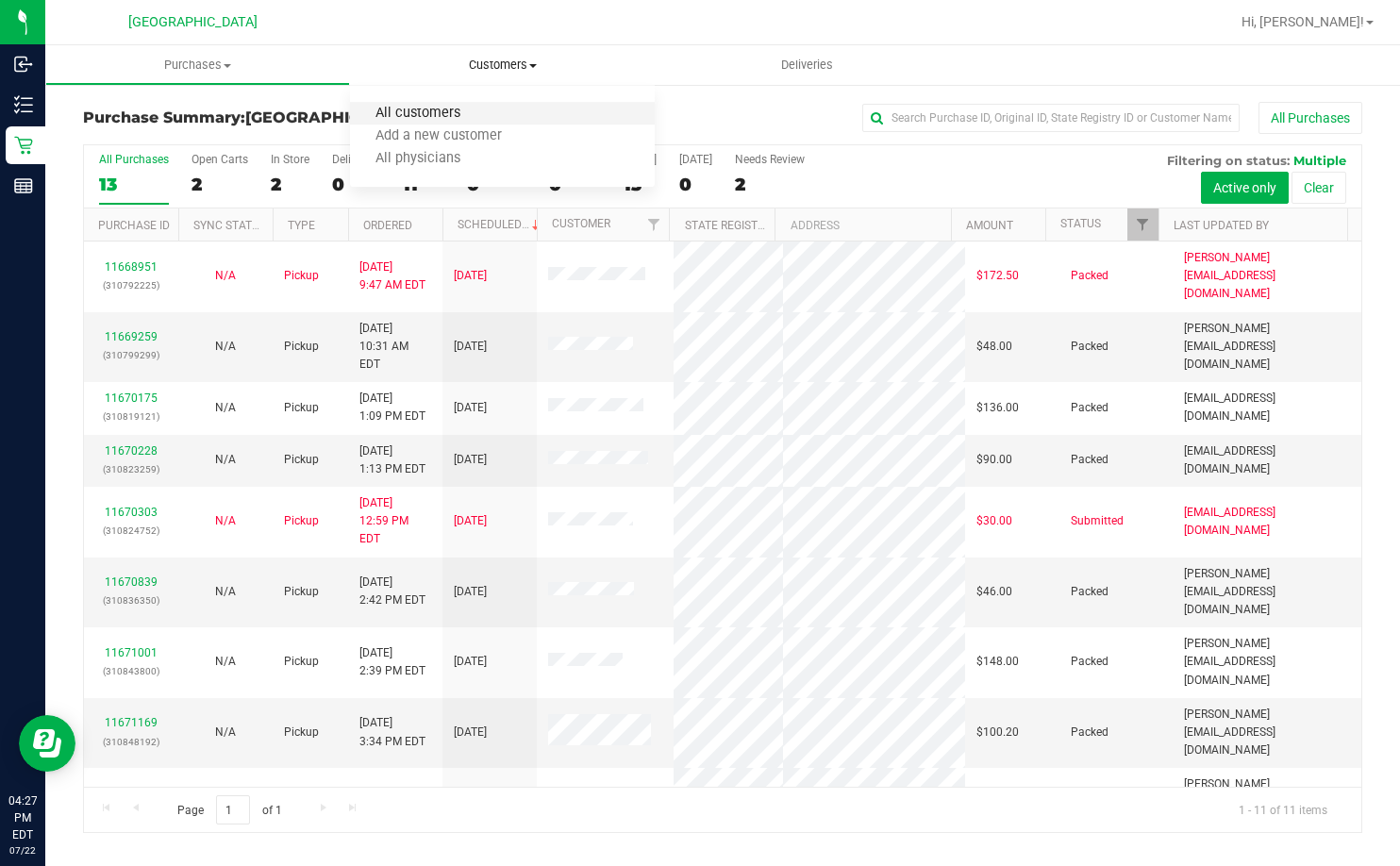 click on "All customers" at bounding box center [418, 113] 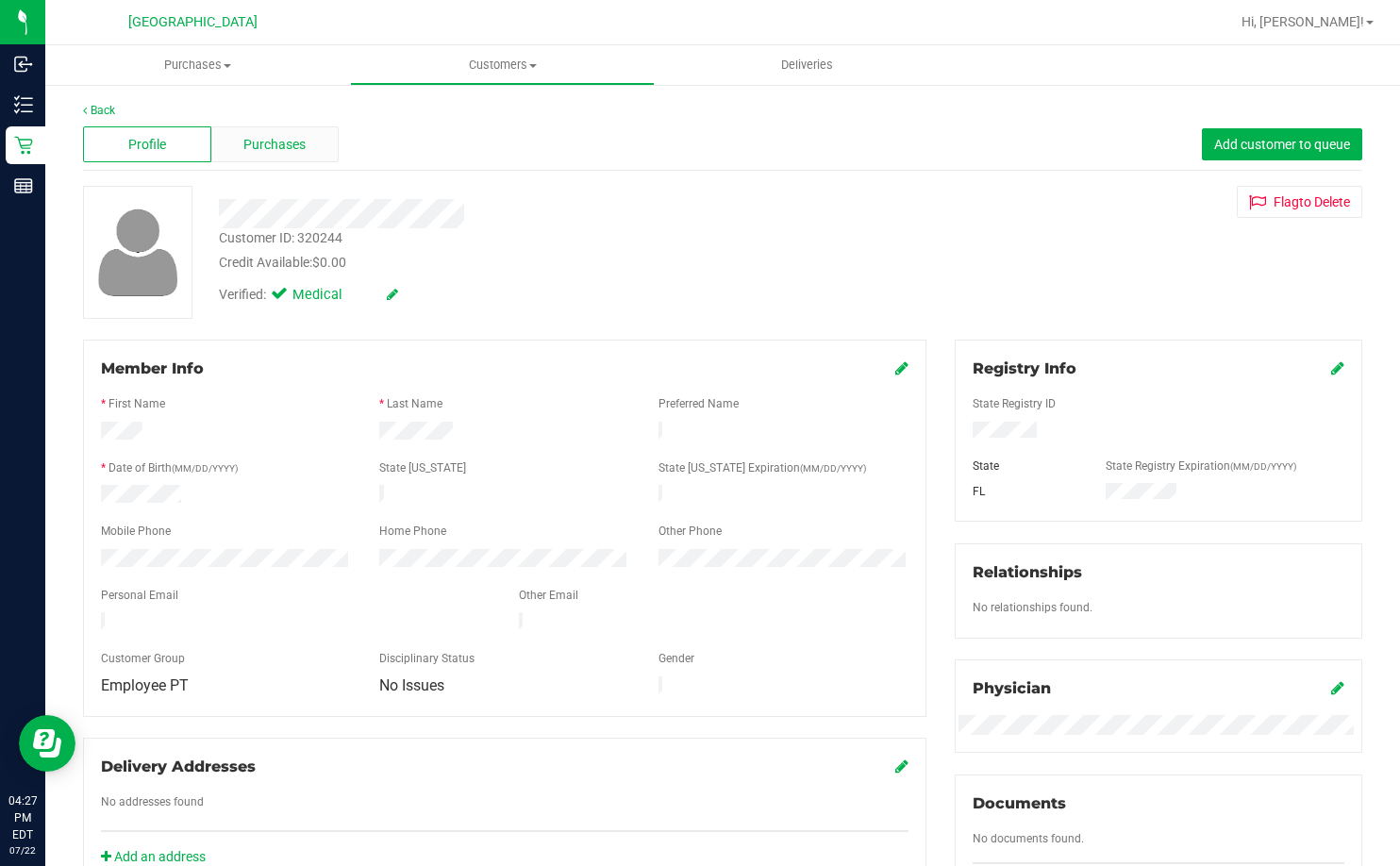 click on "Purchases" at bounding box center [275, 144] 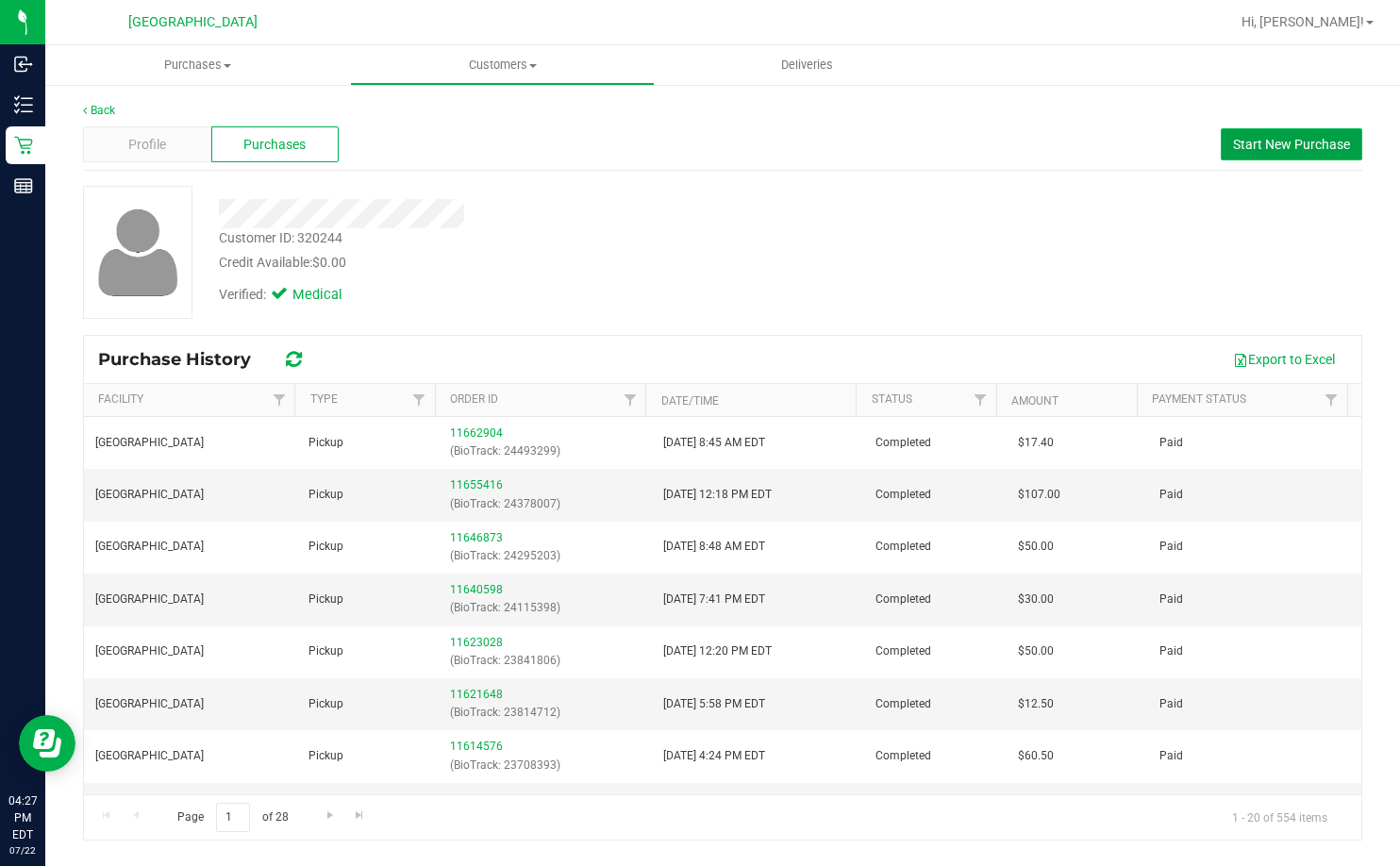 click on "Start New Purchase" at bounding box center (1292, 144) 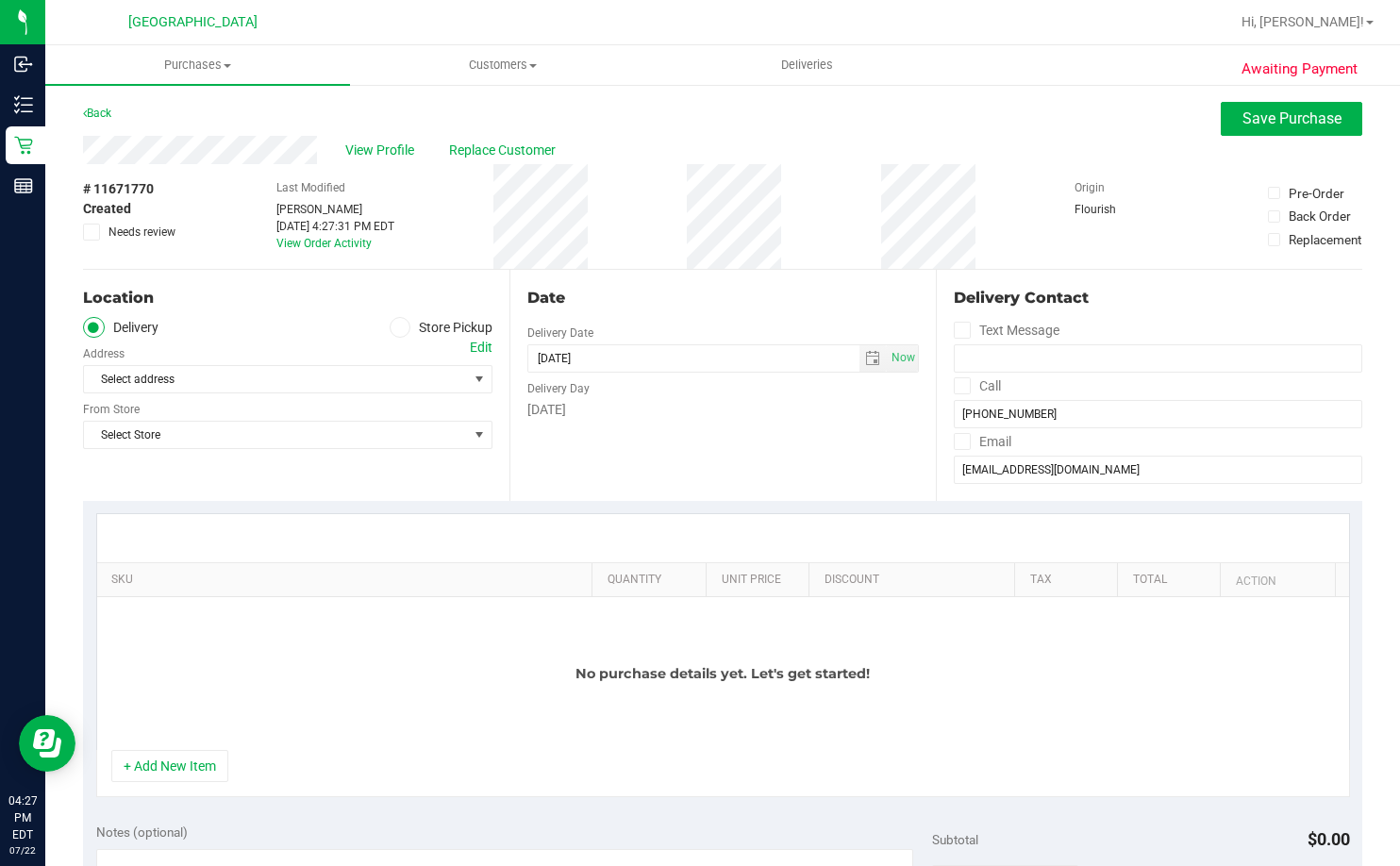click at bounding box center [400, 327] 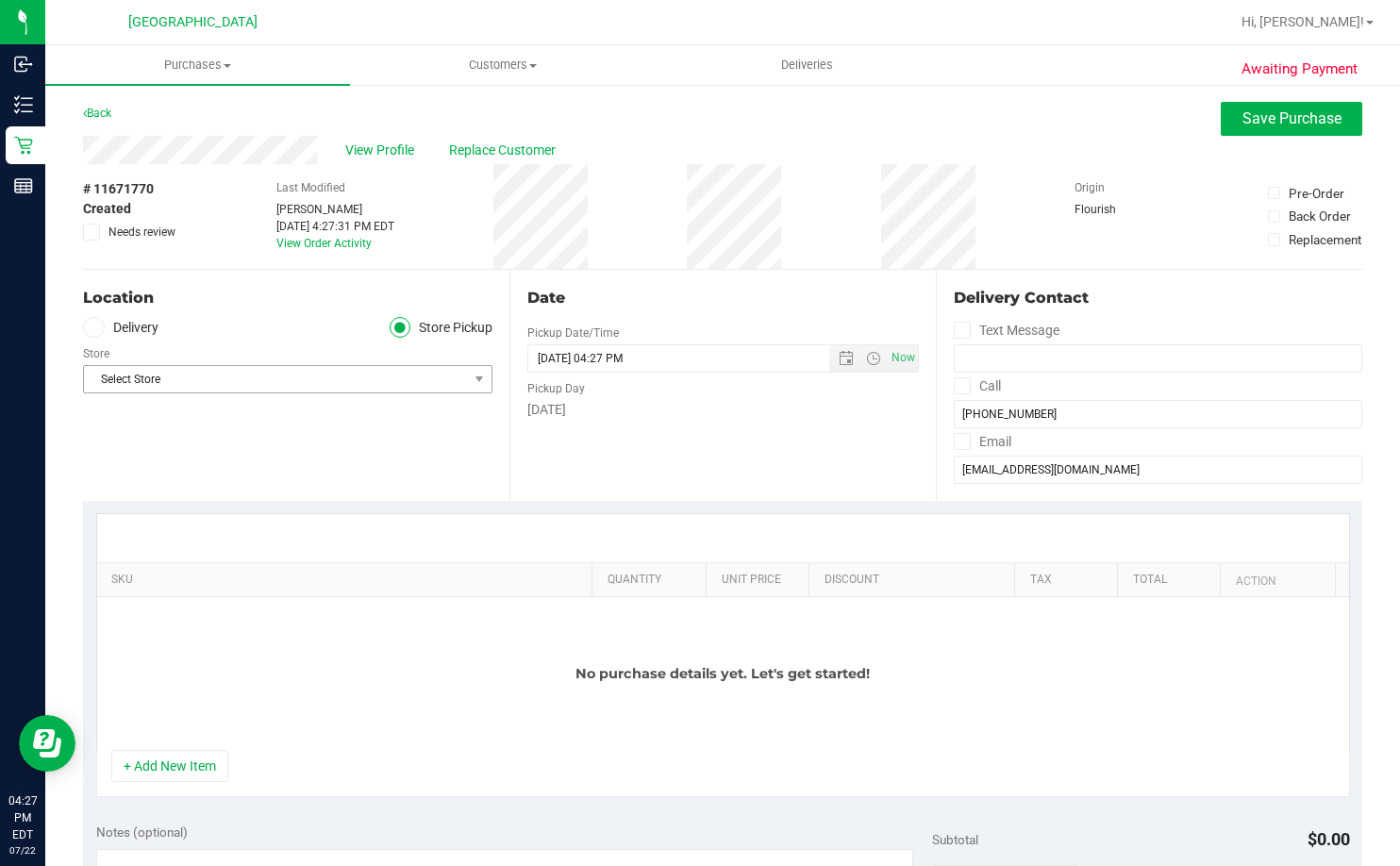 click on "Select Store" at bounding box center (275, 379) 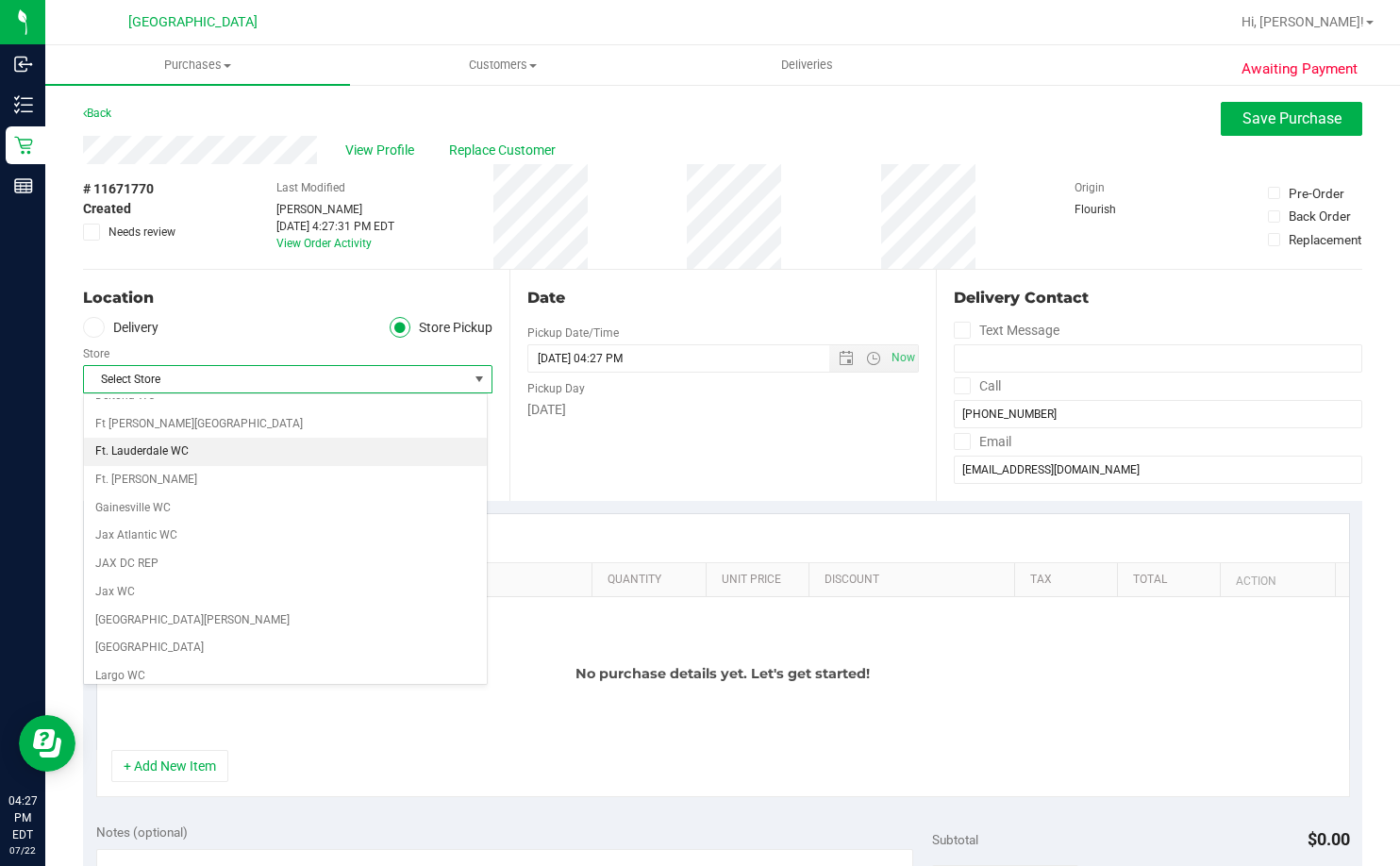 scroll, scrollTop: 377, scrollLeft: 0, axis: vertical 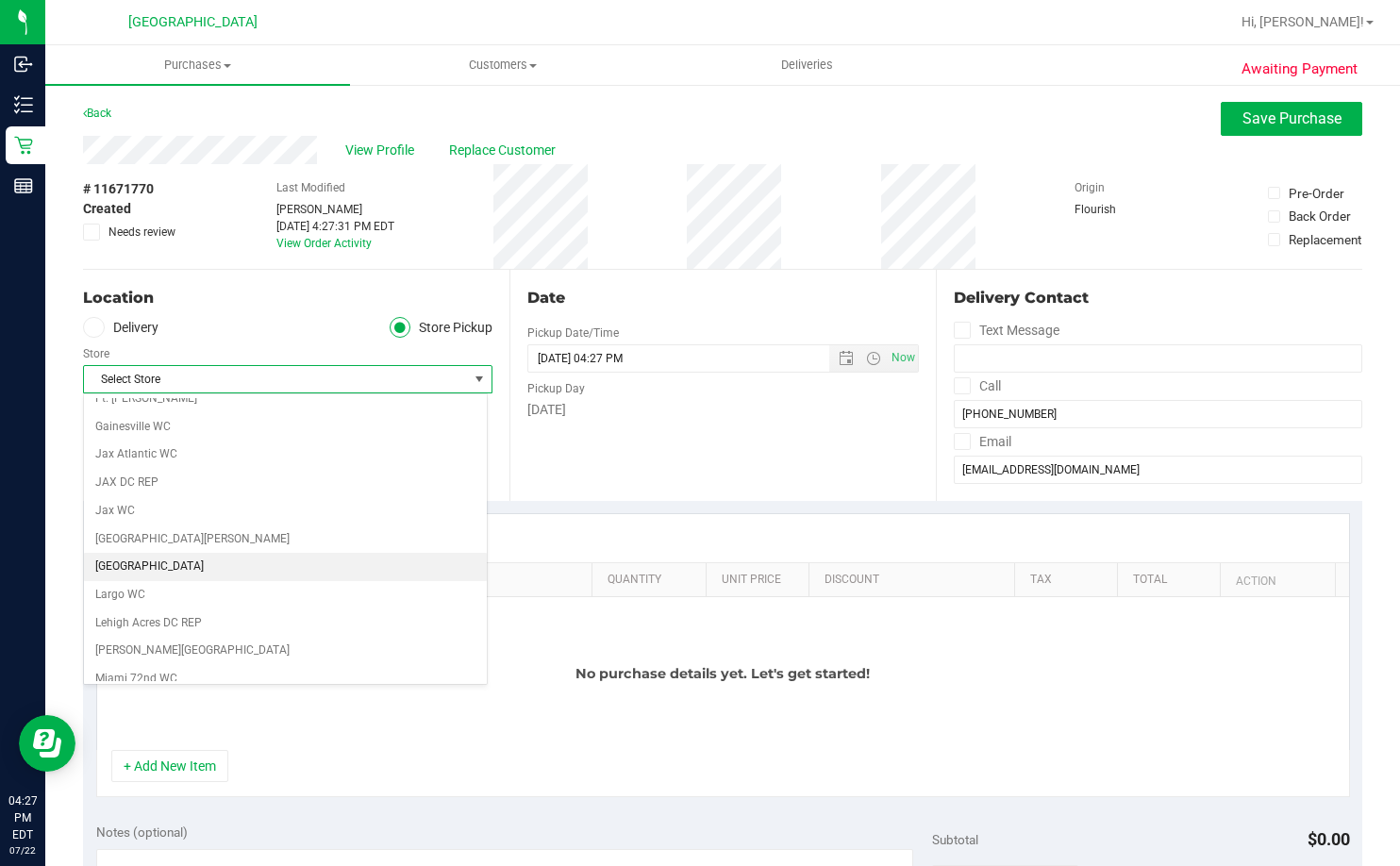 click on "[GEOGRAPHIC_DATA]" at bounding box center (285, 567) 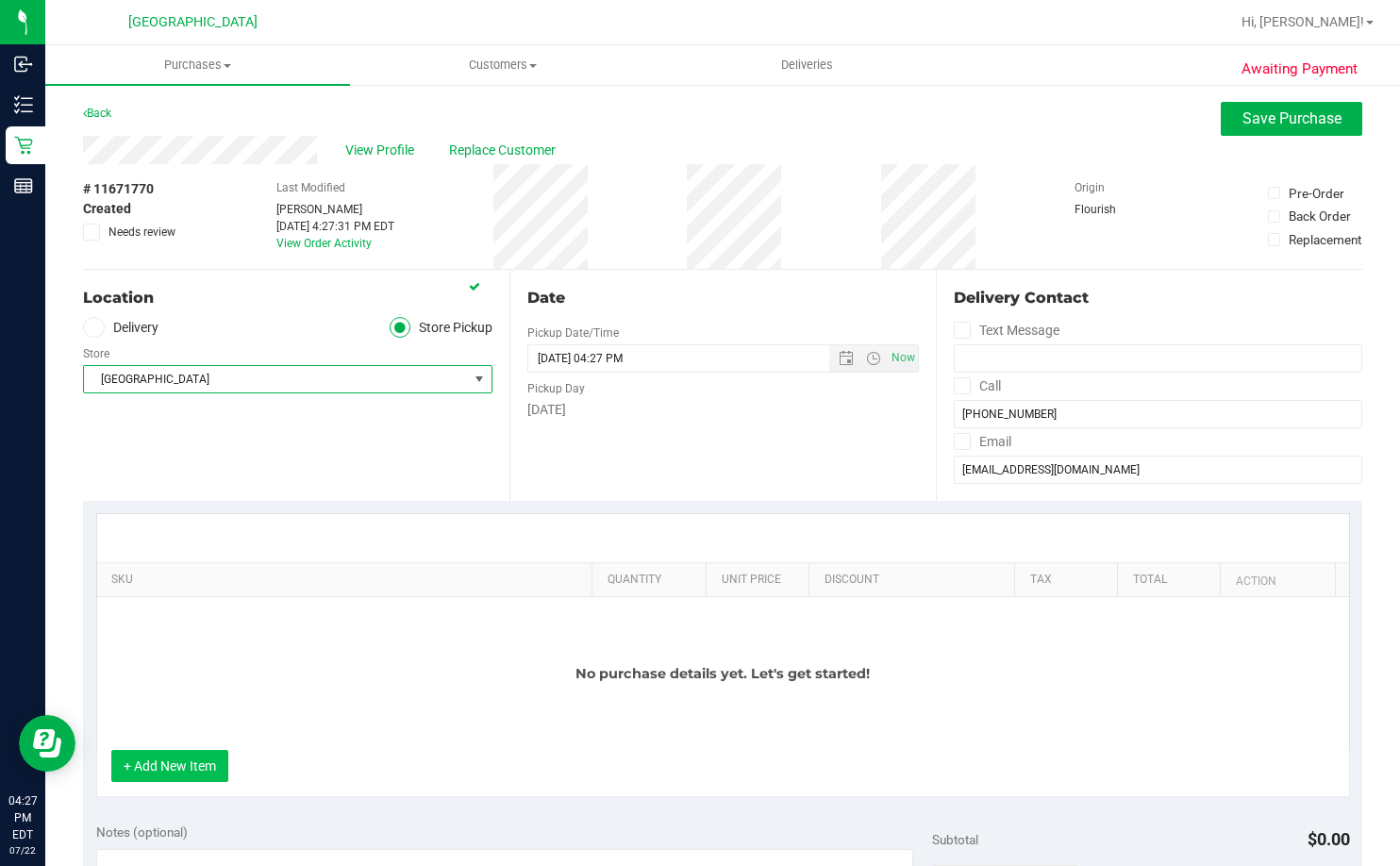 click on "+ Add New Item" at bounding box center [170, 766] 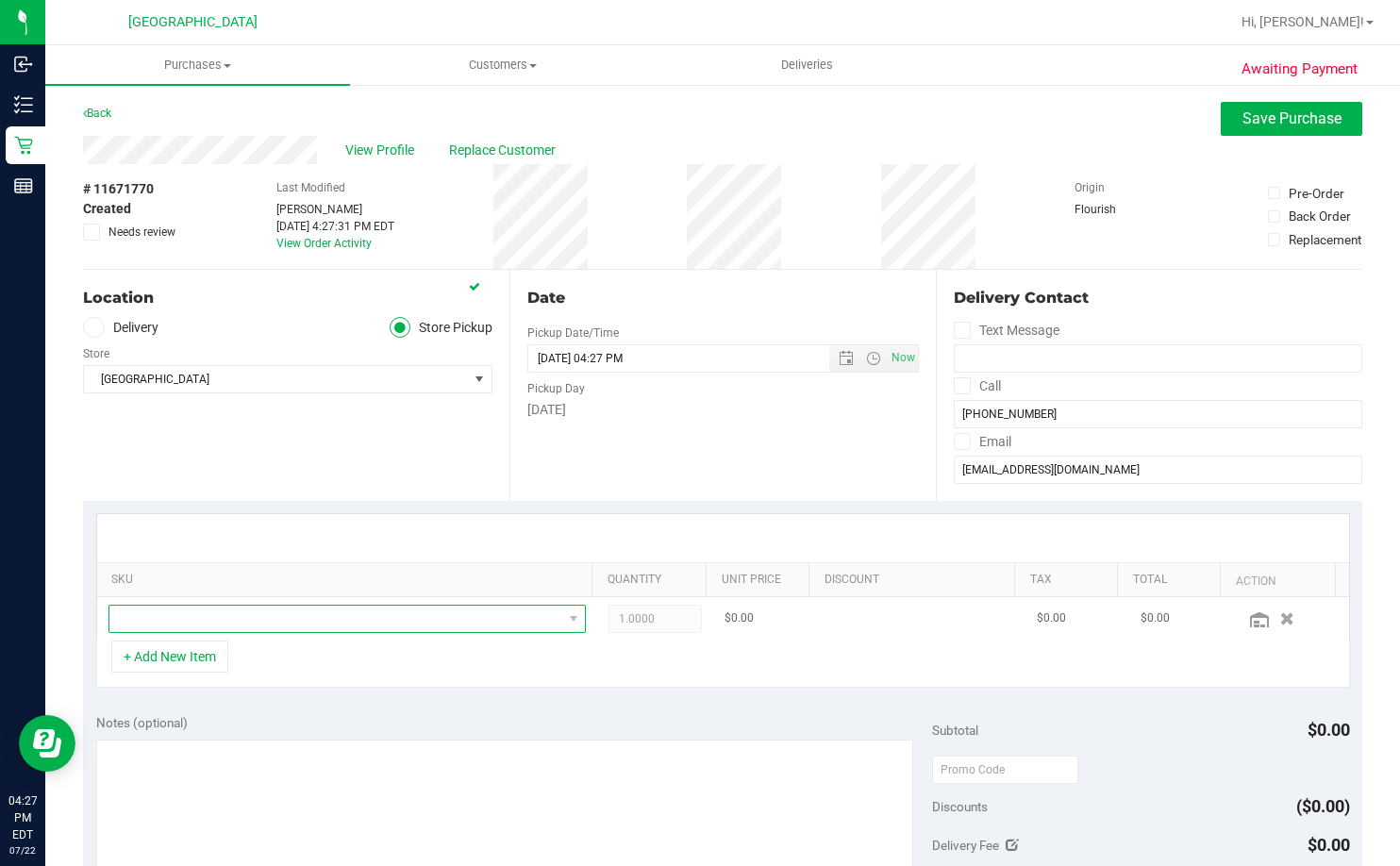 click at bounding box center [336, 619] 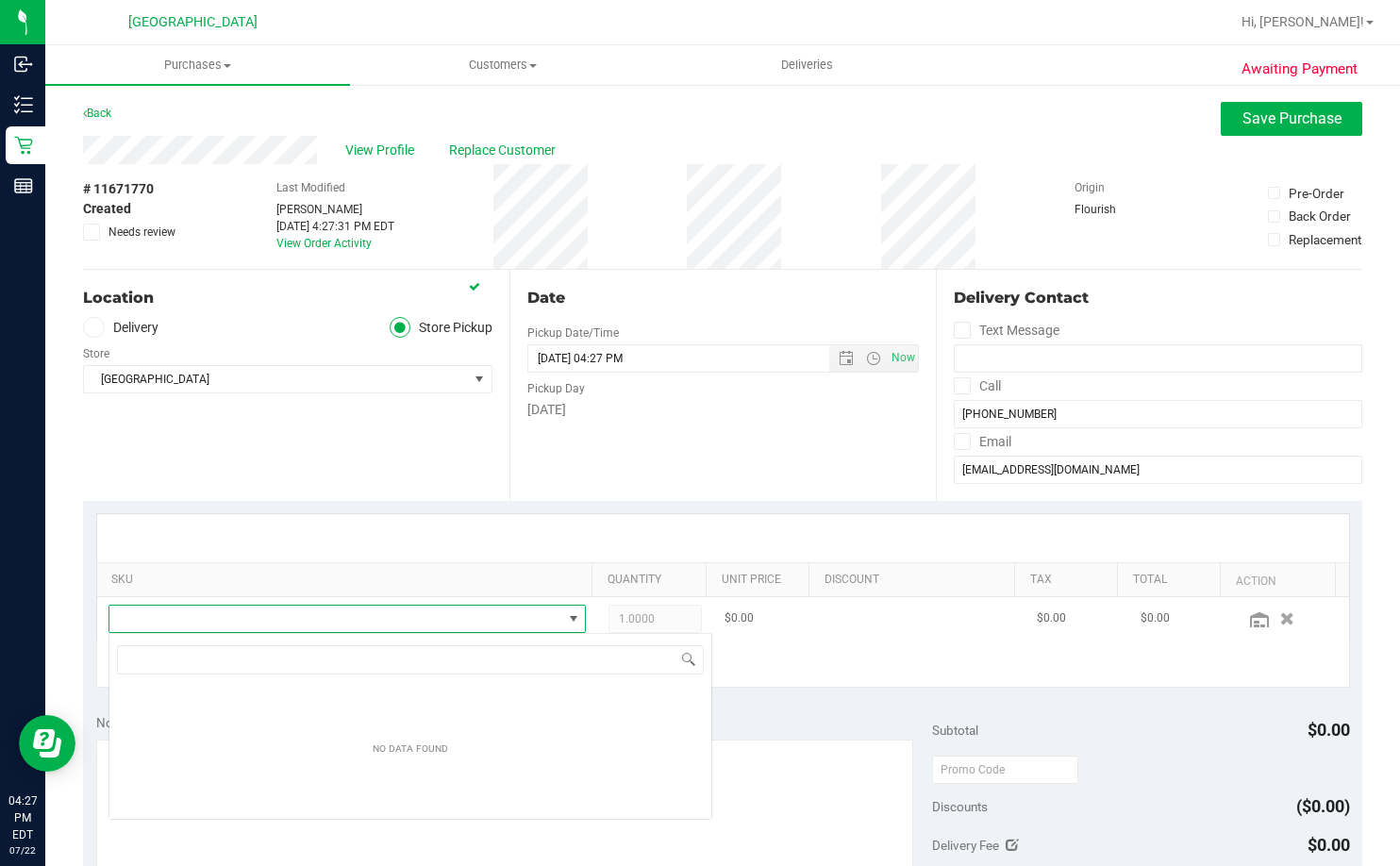 scroll, scrollTop: 94307, scrollLeft: 93873, axis: both 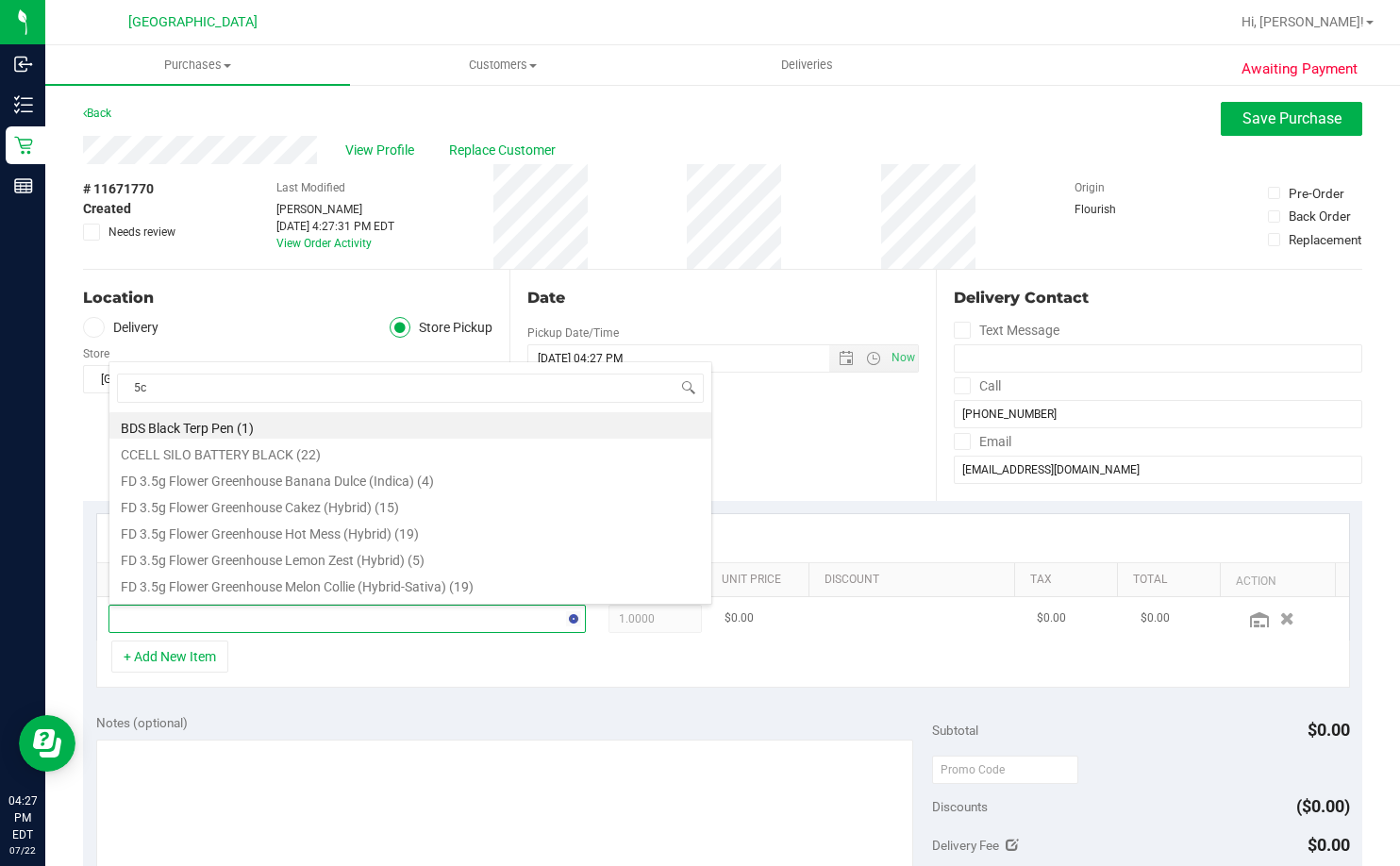 type on "5ct" 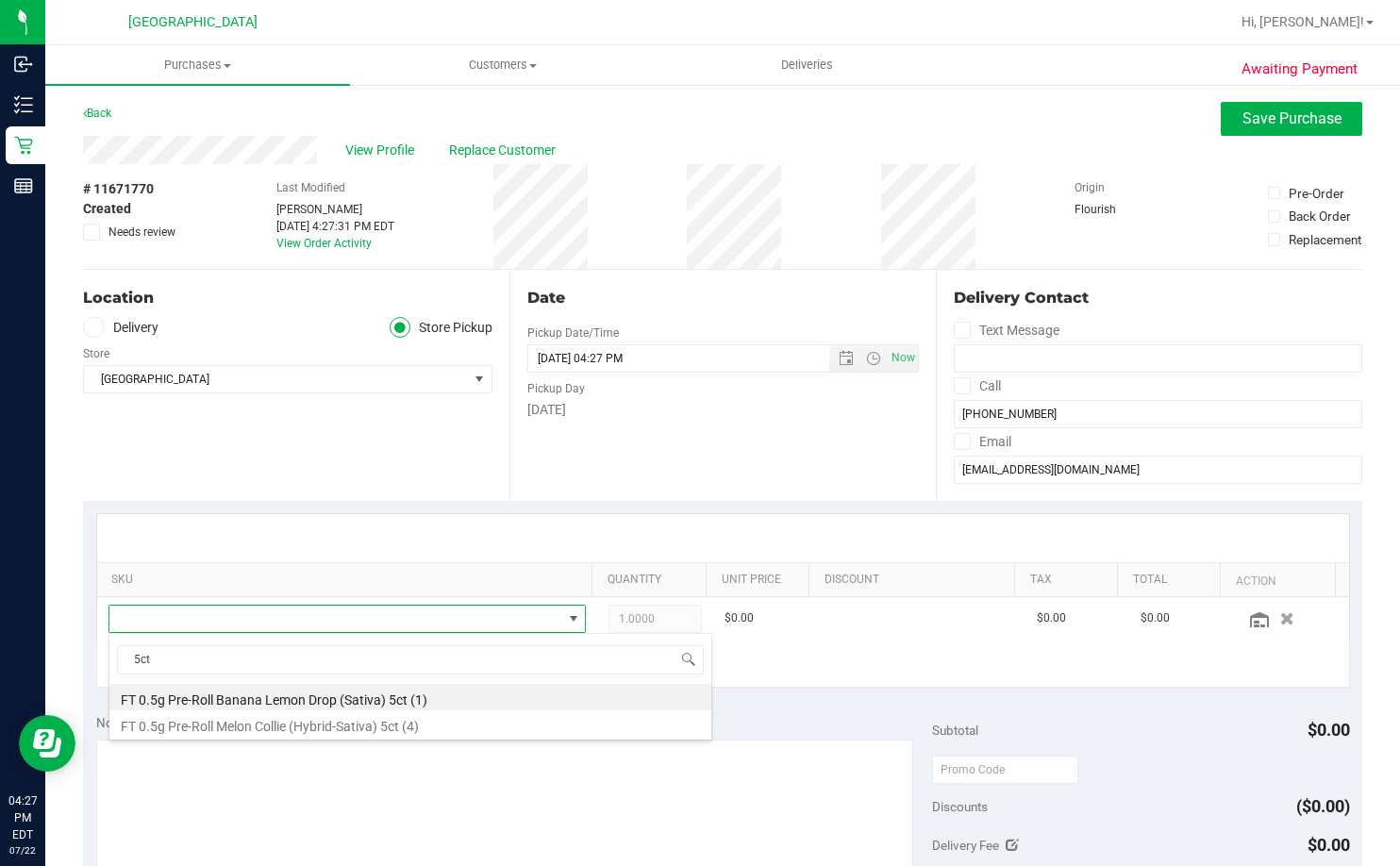 click on "5ct FT 0.5g Pre-Roll Banana Lemon Drop (Sativa) 5ct (1) FT 0.5g Pre-Roll Melon Collie (Hybrid-Sativa) 5ct (4)" at bounding box center [410, 687] 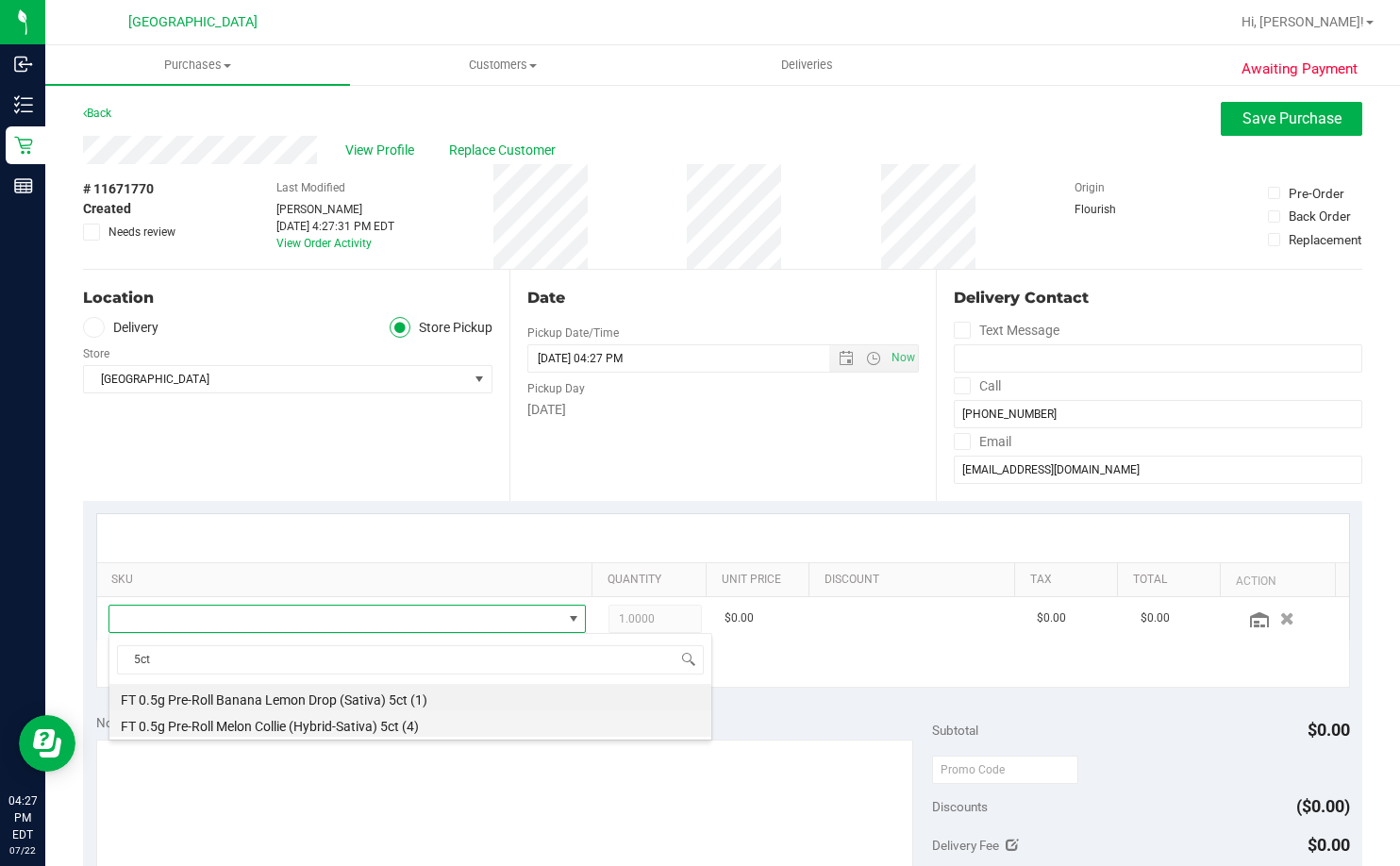 click on "FT 0.5g Pre-Roll Melon Collie (Hybrid-Sativa) 5ct (4)" at bounding box center [410, 724] 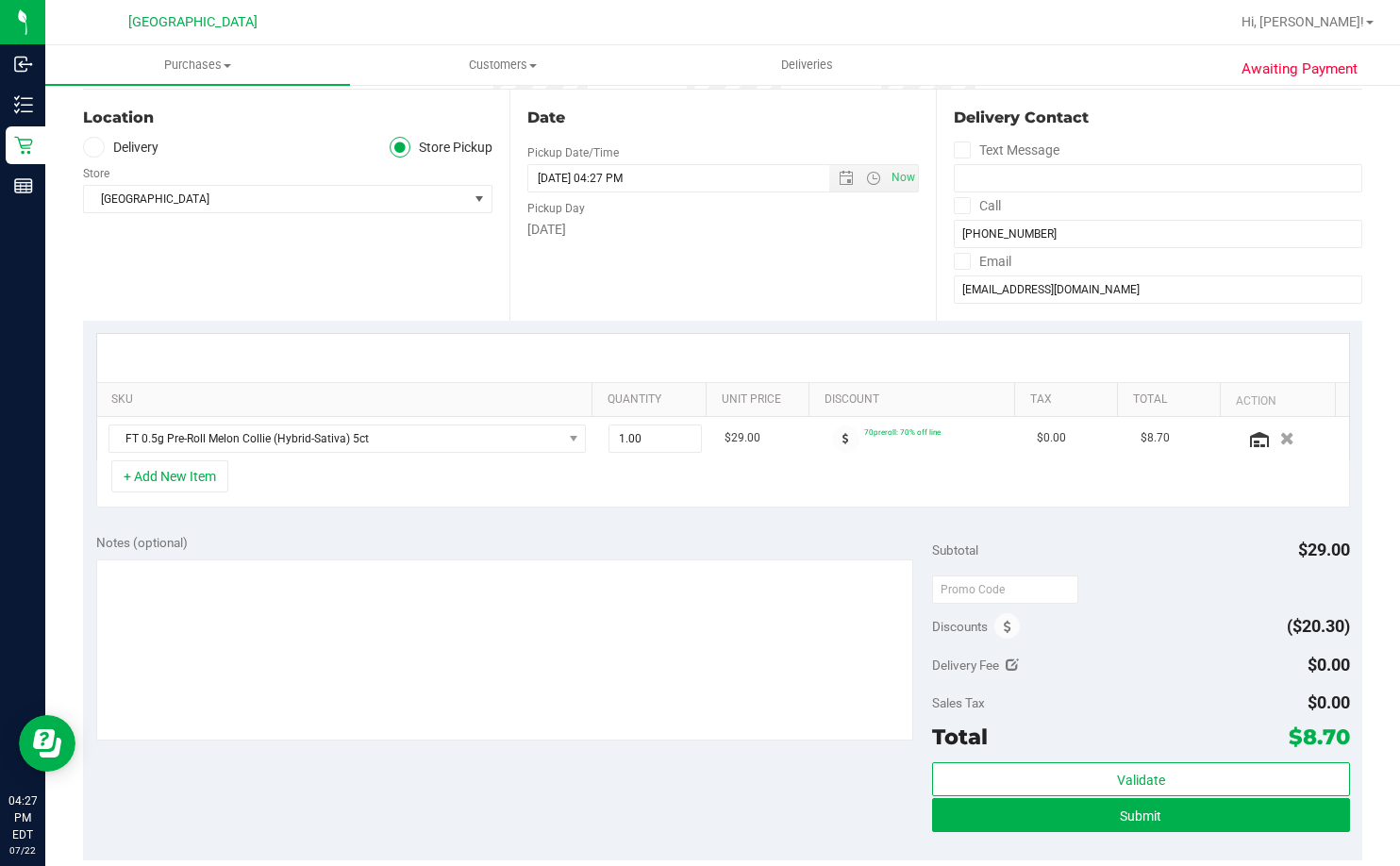 scroll, scrollTop: 283, scrollLeft: 0, axis: vertical 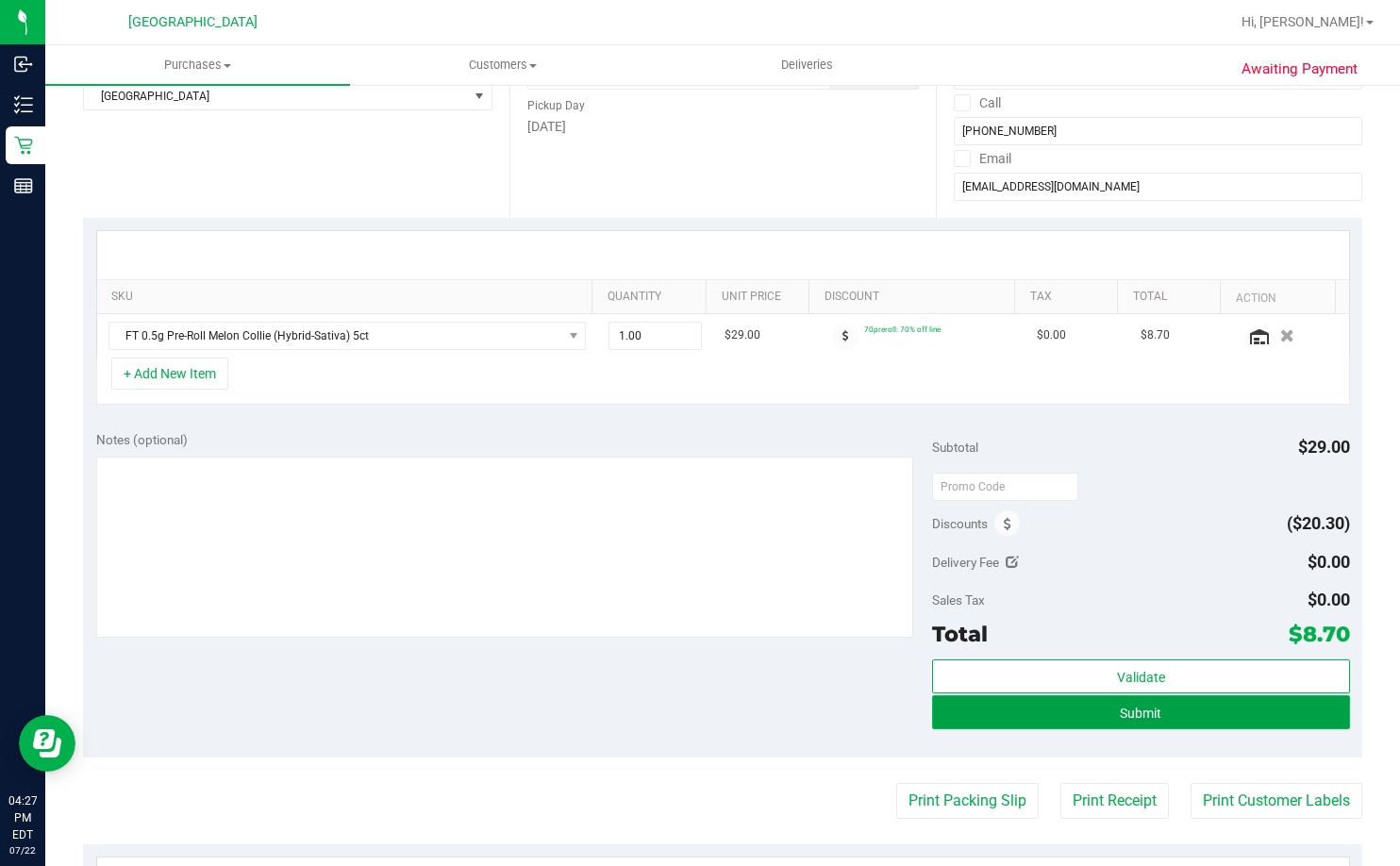 click on "Submit" at bounding box center [1141, 712] 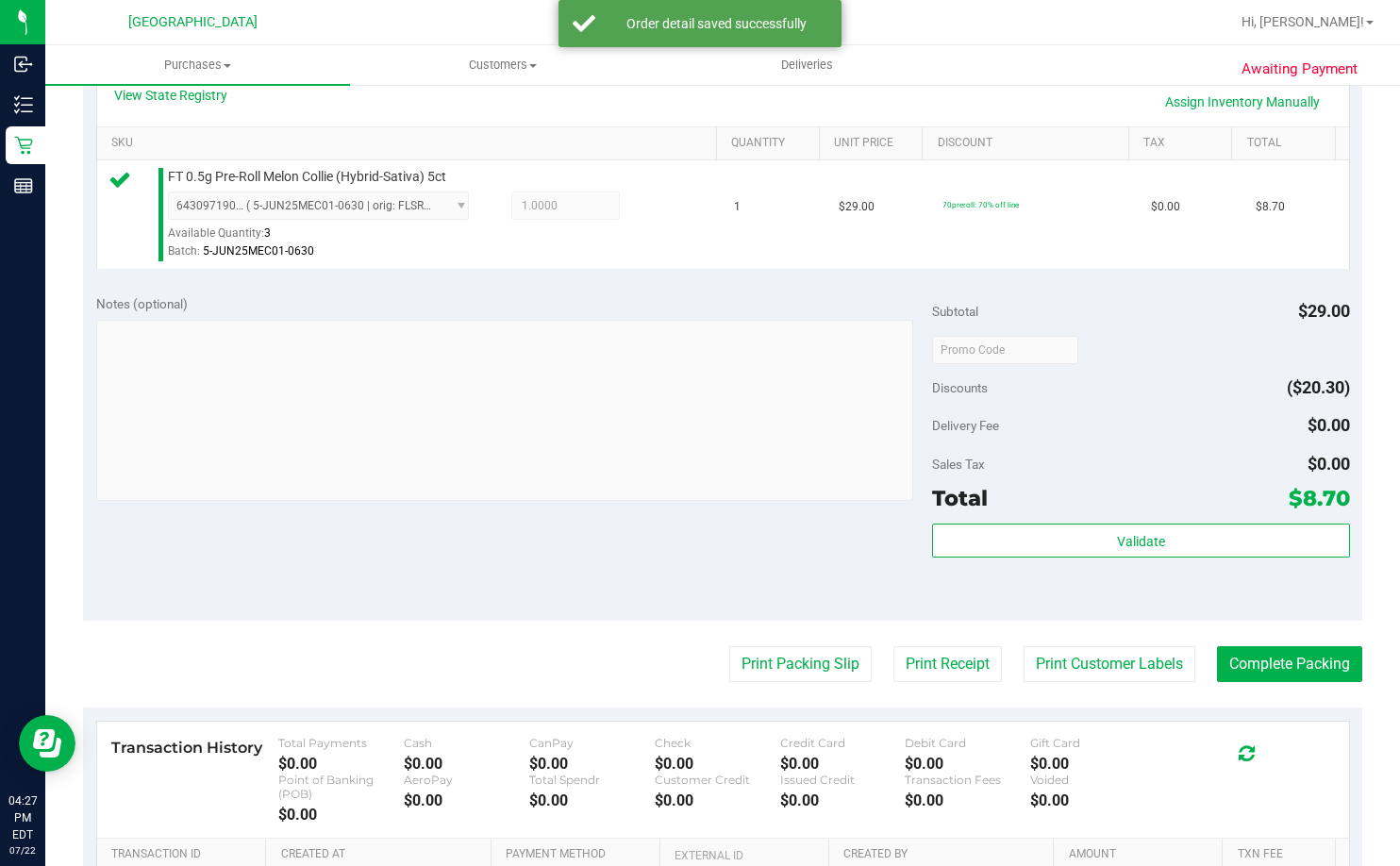 scroll, scrollTop: 566, scrollLeft: 0, axis: vertical 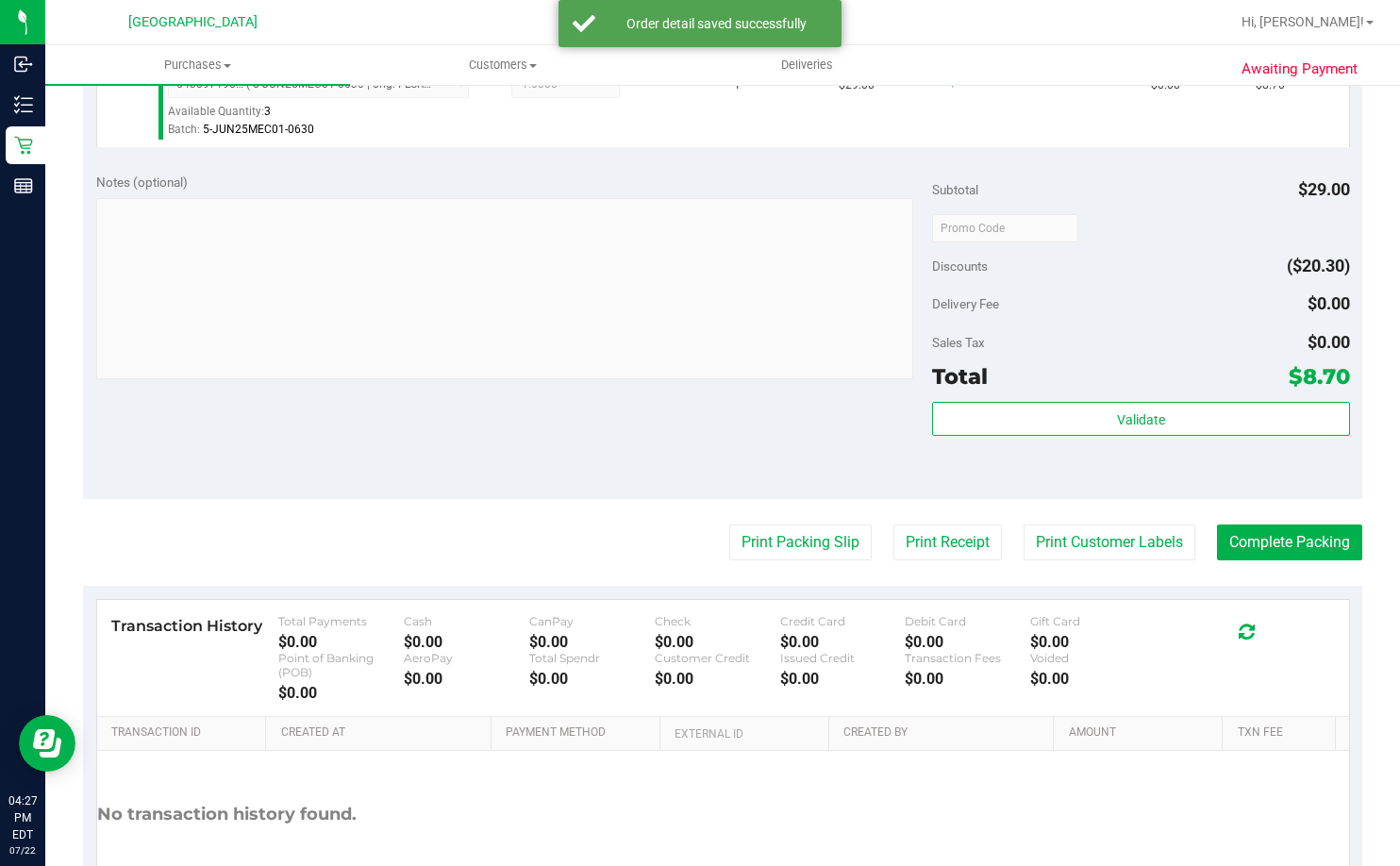 click on "Back
Edit Purchase
Cancel Purchase
View Profile
# 11671770
BioTrack ID:
-
Submitted
Needs review
Last Modified
Mary Martinez
Jul 22, 2025 4:27:31 PM EDT" at bounding box center [723, 244] 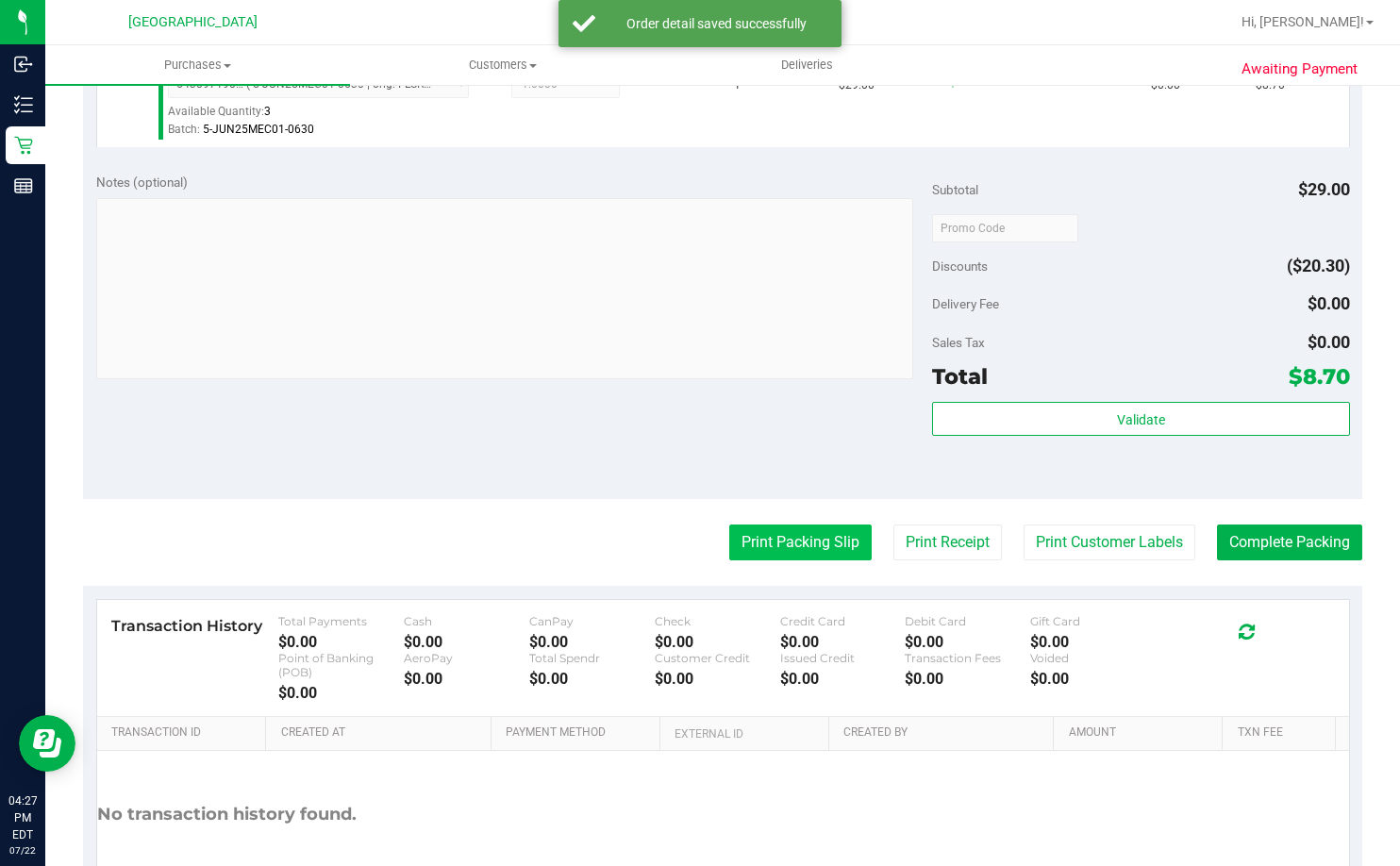click on "Print Packing Slip" at bounding box center (800, 542) 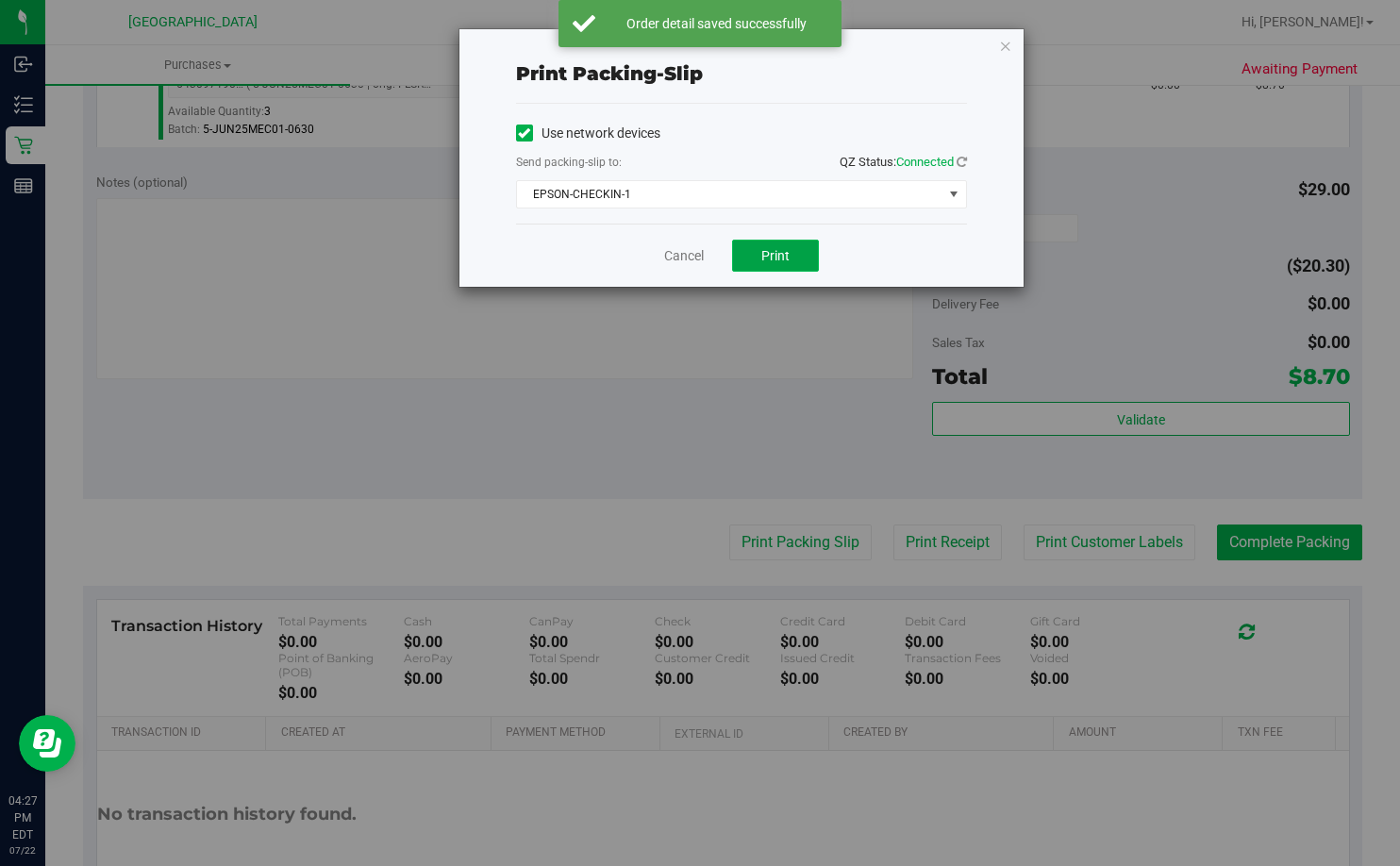 click on "Print" at bounding box center (775, 256) 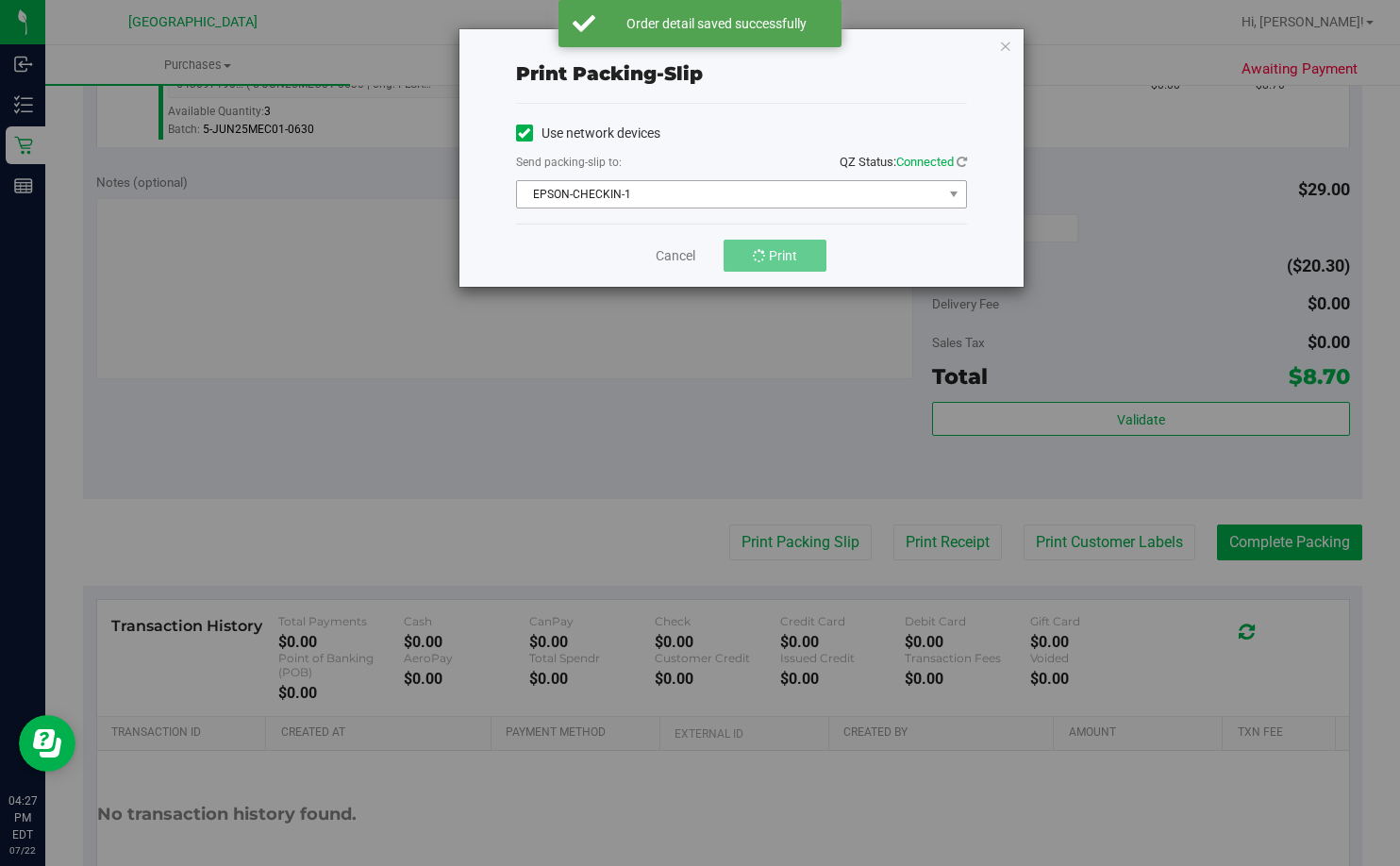 click on "EPSON-CHECKIN-1" at bounding box center [742, 194] 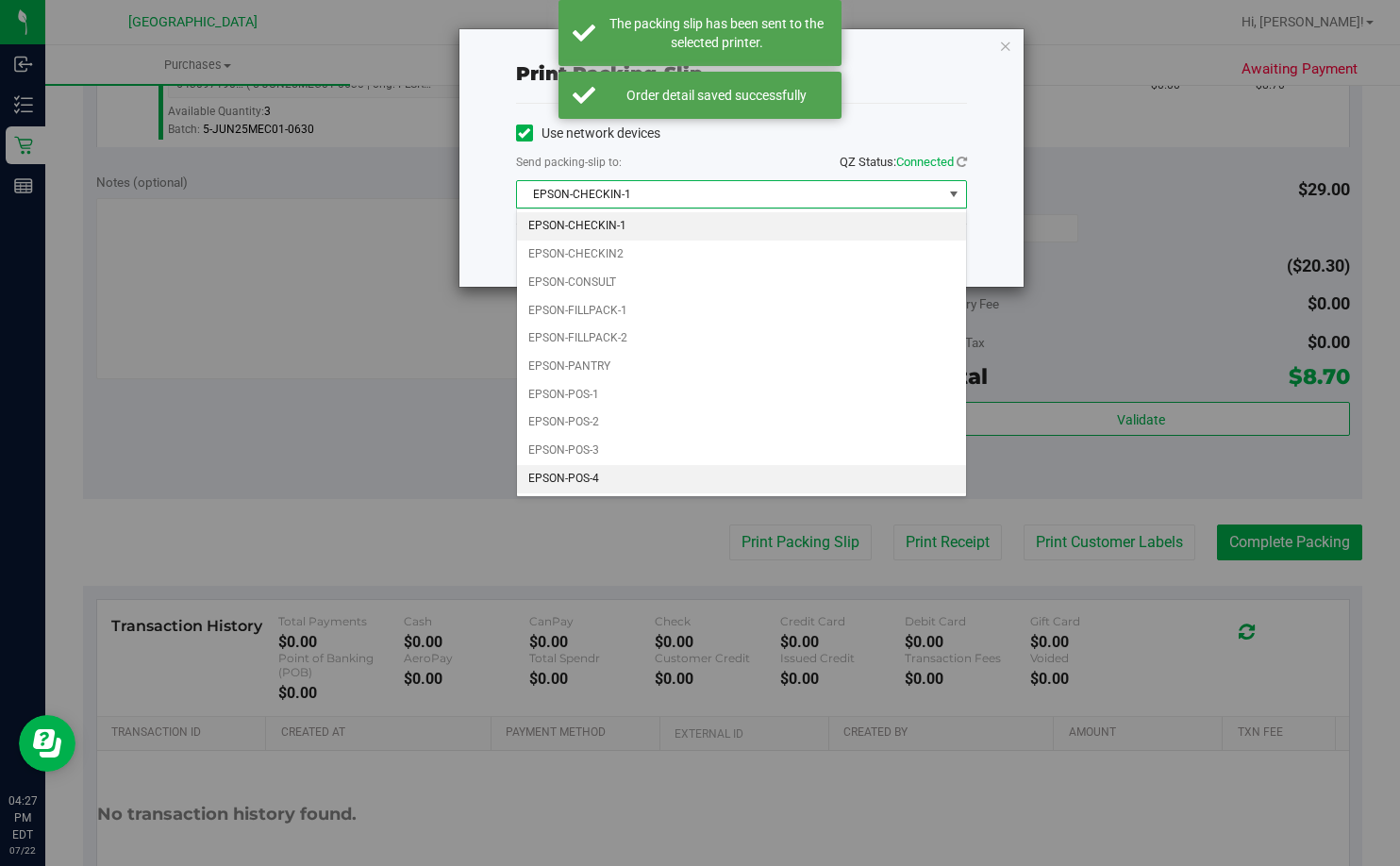 click on "EPSON-POS-4" at bounding box center (742, 479) 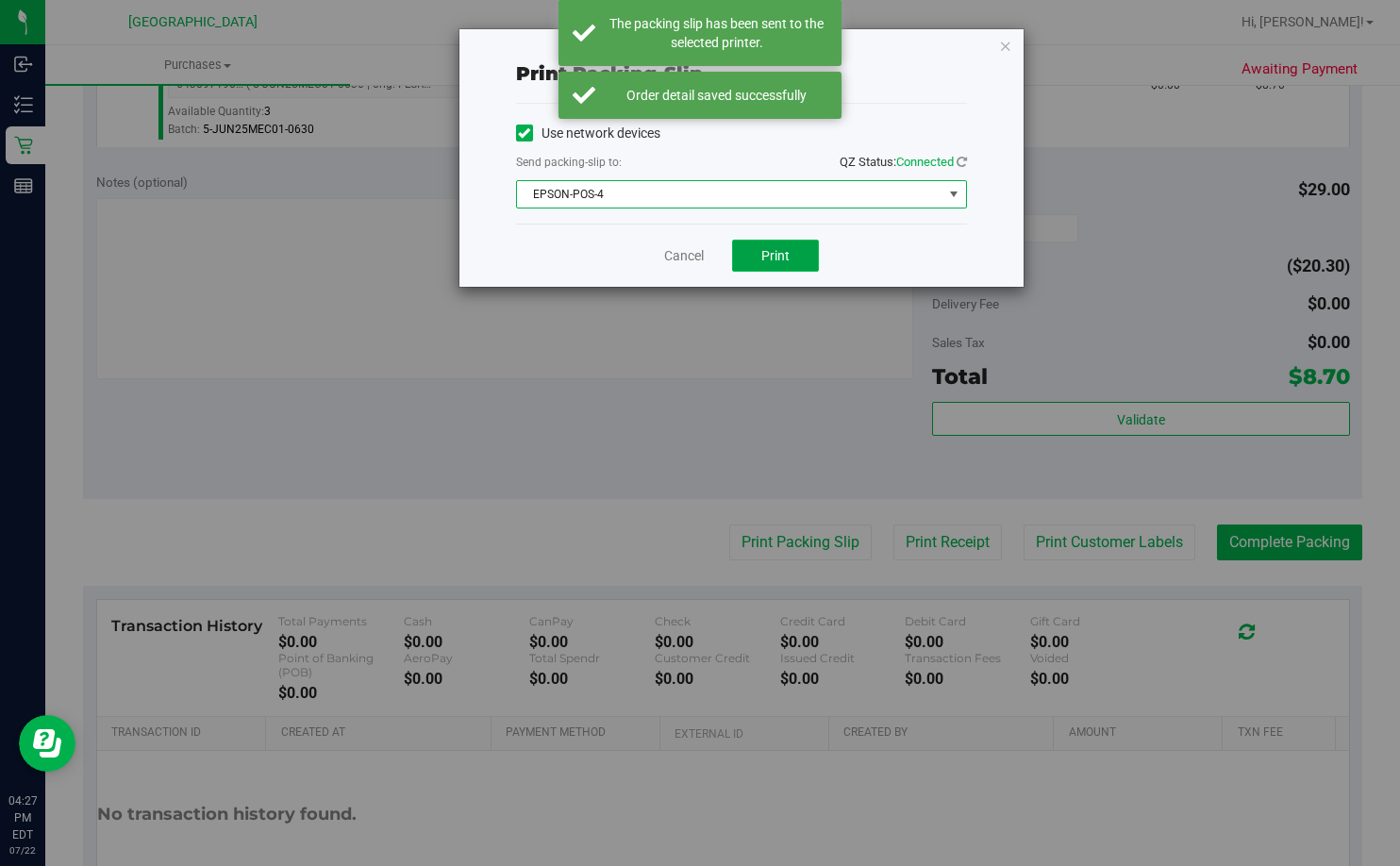 click on "Print" at bounding box center (775, 256) 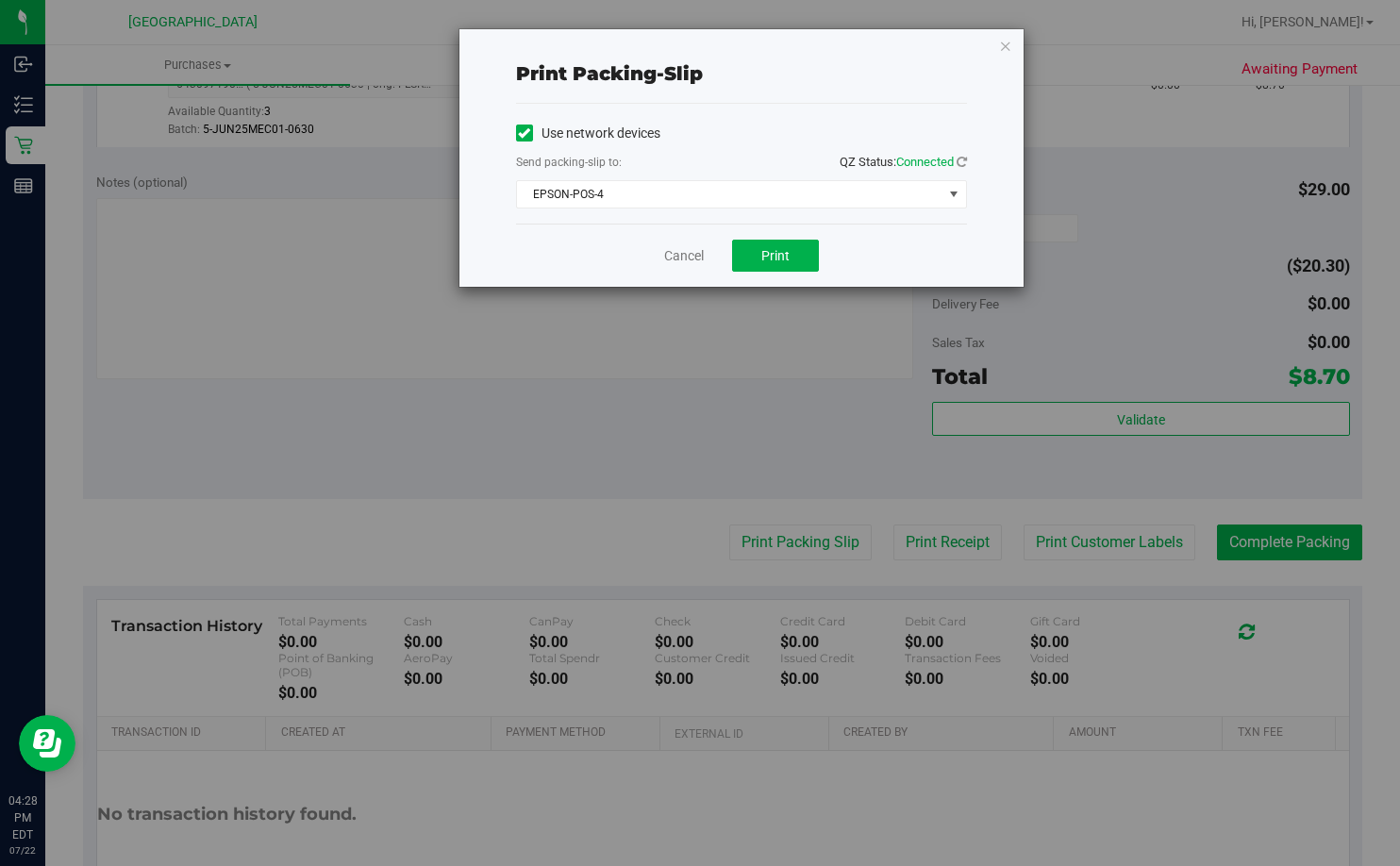 click on "Print packing-slip
Use network devices
Send packing-slip to:
QZ Status:   Connected
EPSON-POS-4 Choose printer EPSON-CHECKIN-1 EPSON-CHECKIN2 EPSON-CONSULT EPSON-FILLPACK-1 EPSON-FILLPACK-2 EPSON-PANTRY EPSON-POS-1 EPSON-POS-2 EPSON-POS-3 EPSON-POS-4
Cancel
Print" at bounding box center (742, 158) 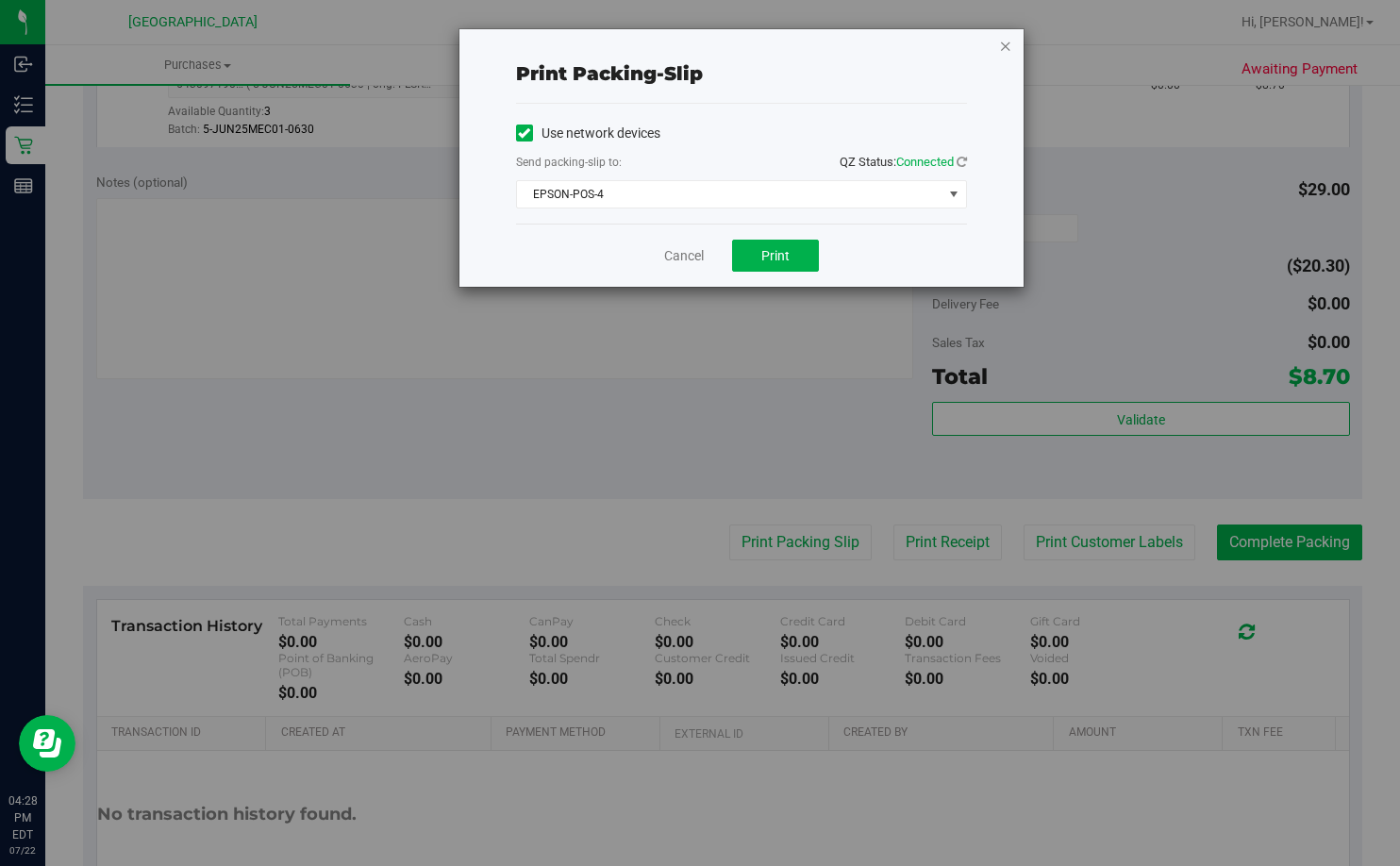 click at bounding box center (1006, 45) 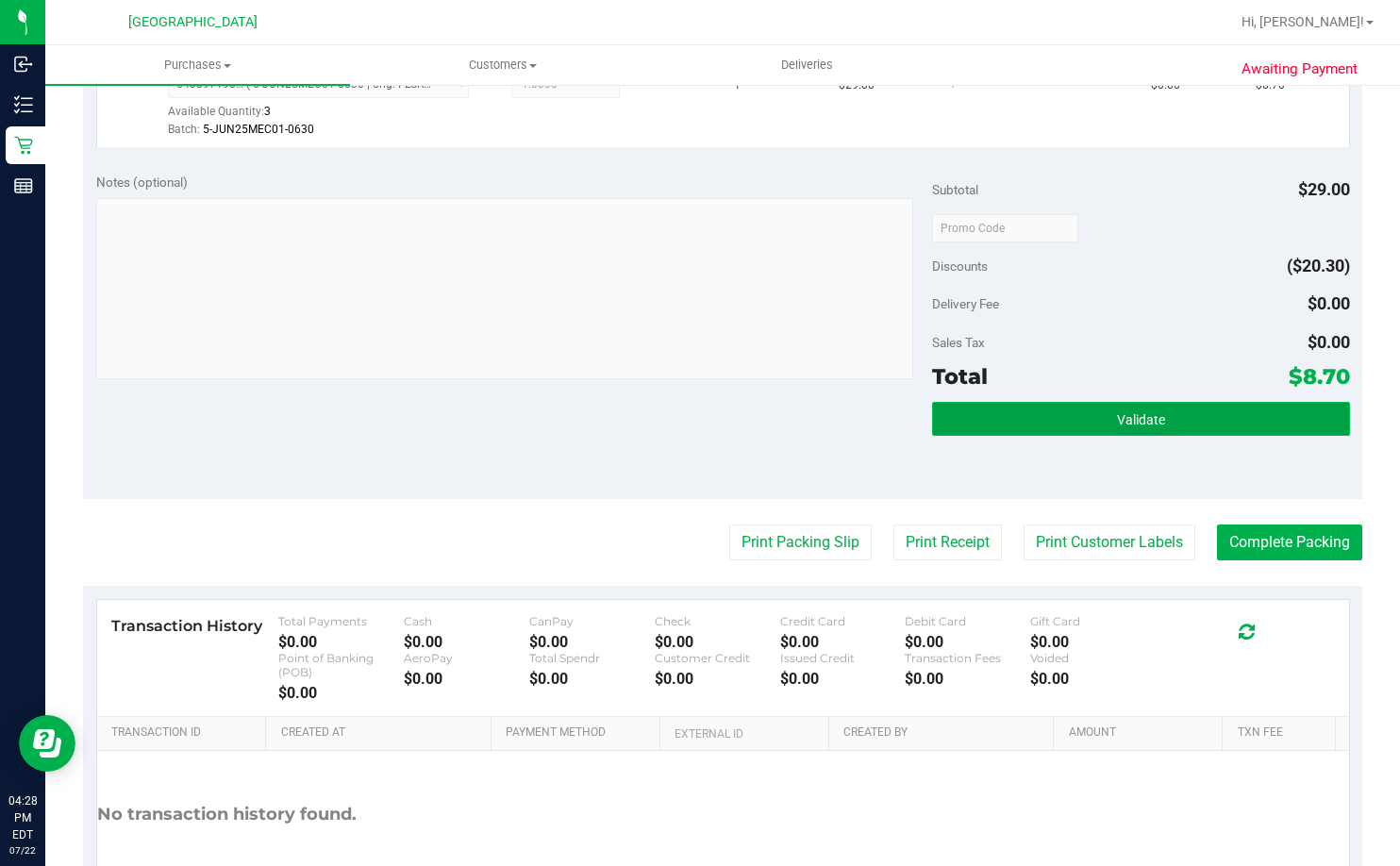 click on "Validate" at bounding box center [1141, 419] 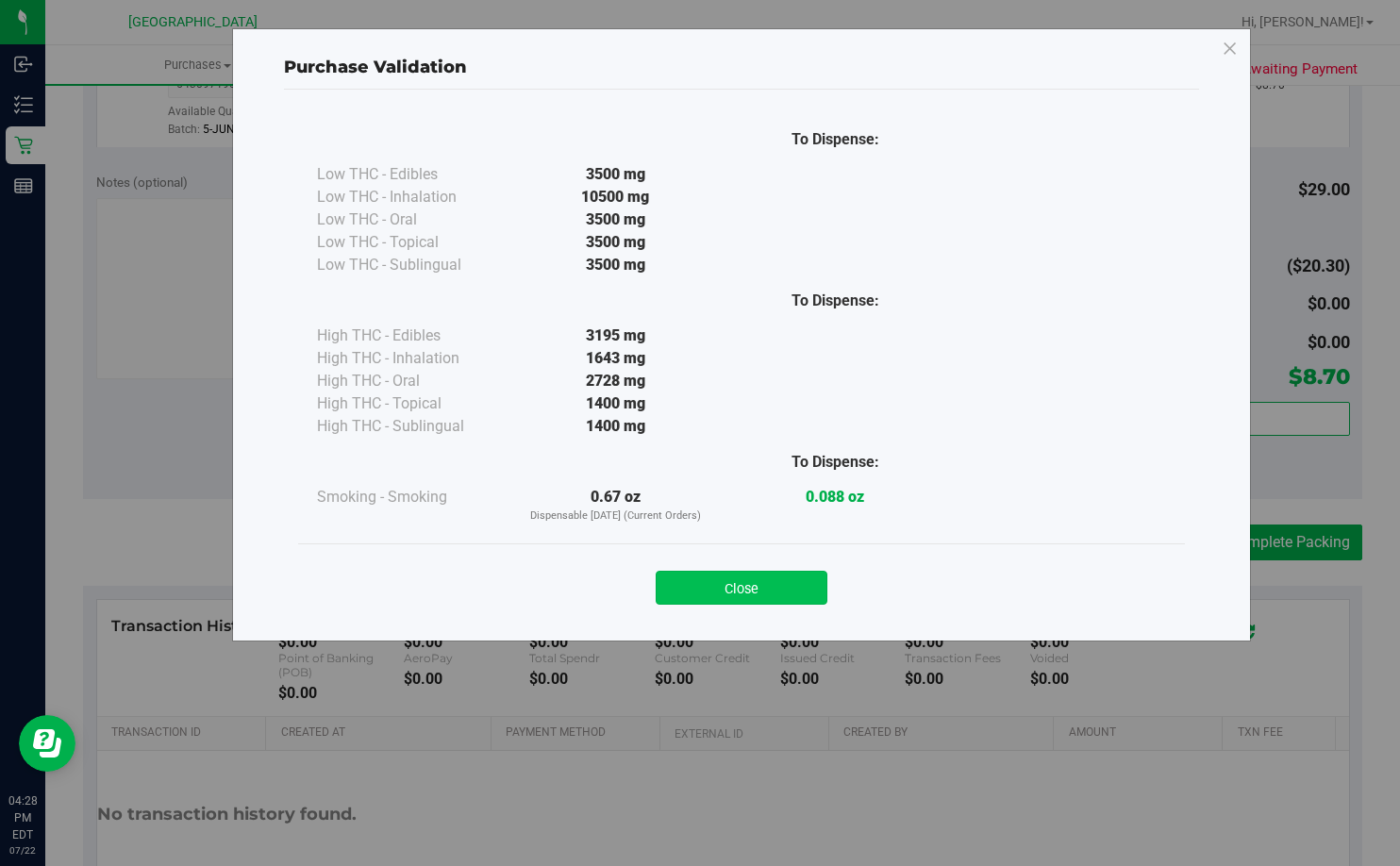 click on "Close" at bounding box center (742, 588) 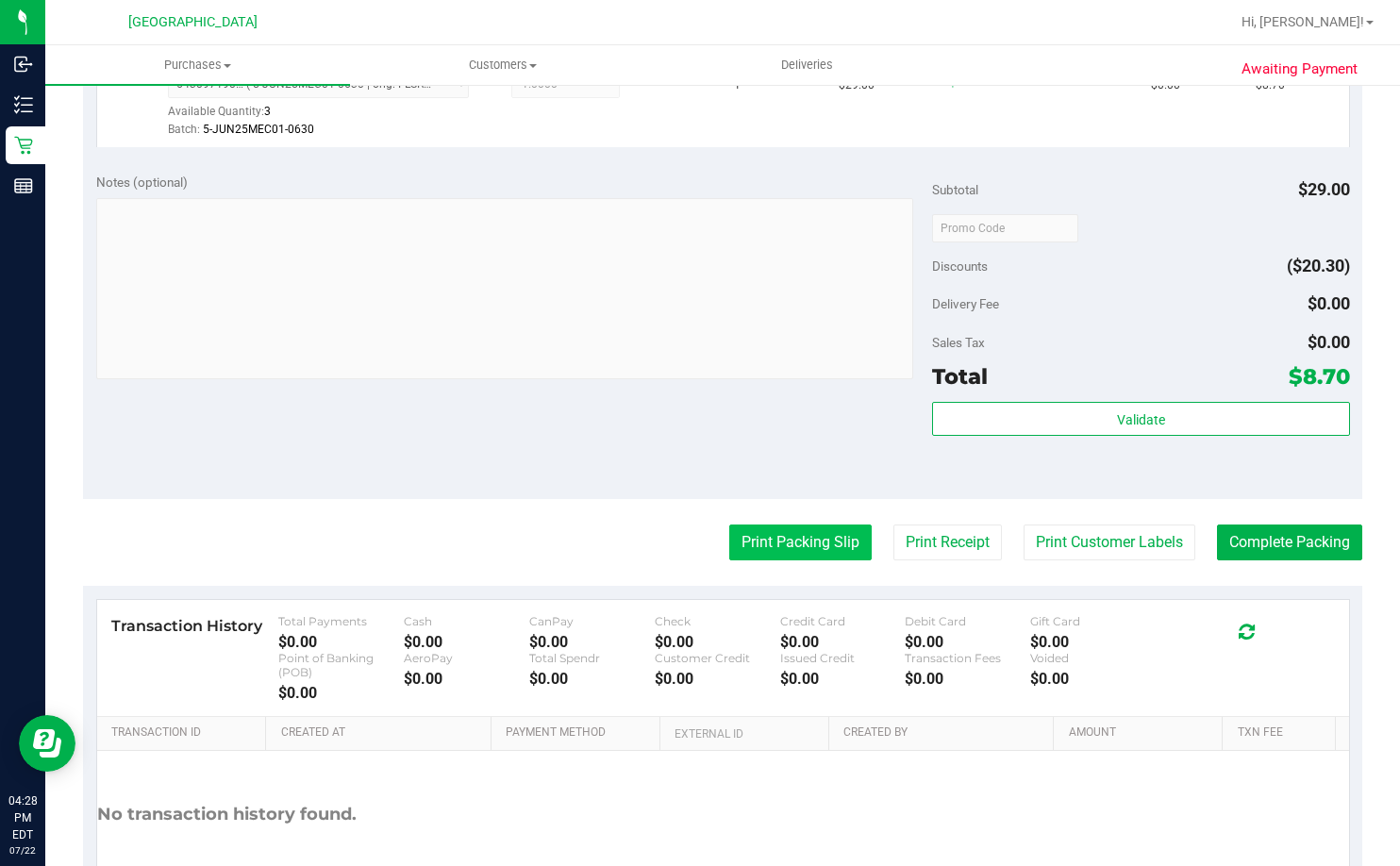 click on "Print Packing Slip" at bounding box center [800, 542] 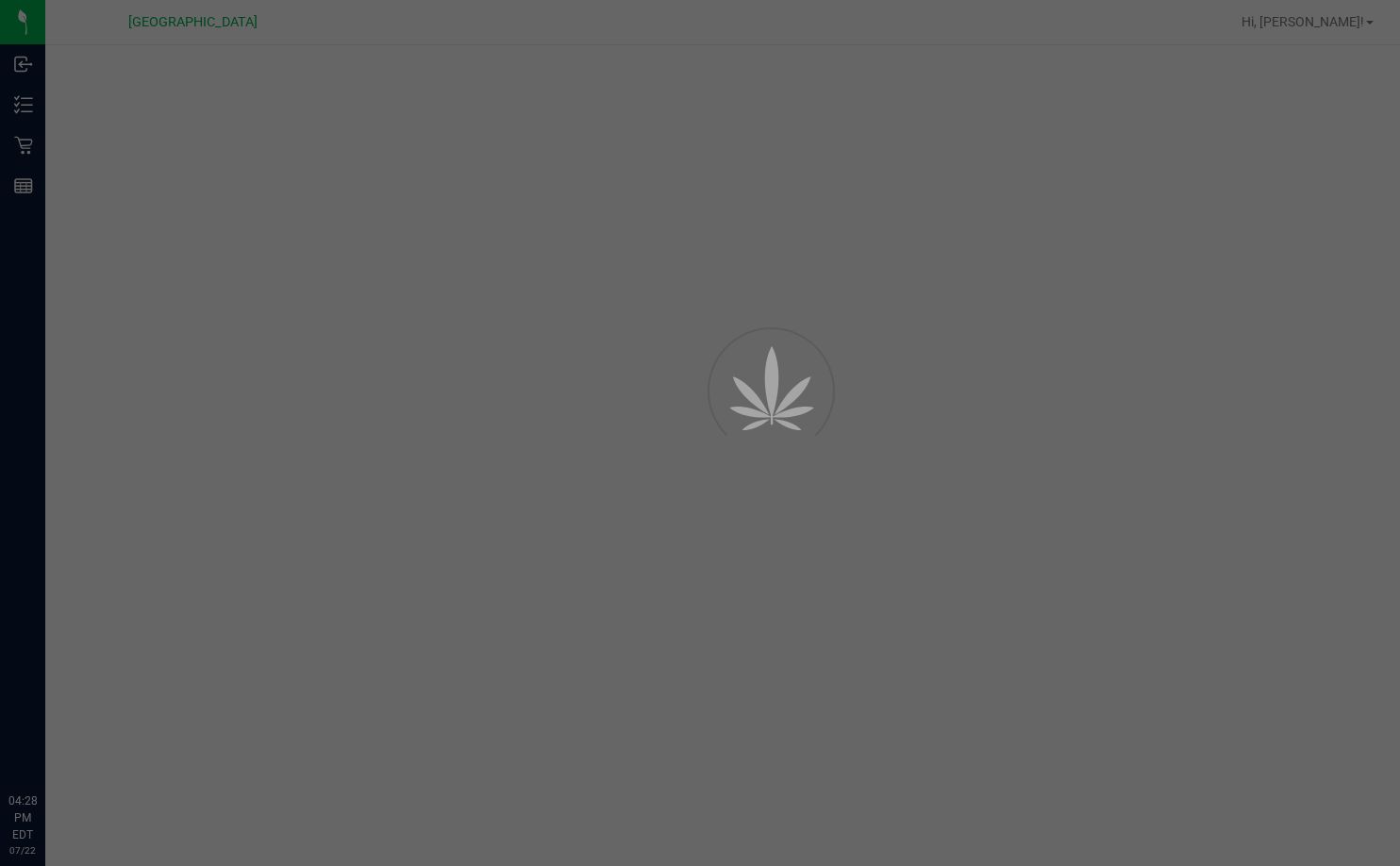 scroll, scrollTop: 0, scrollLeft: 0, axis: both 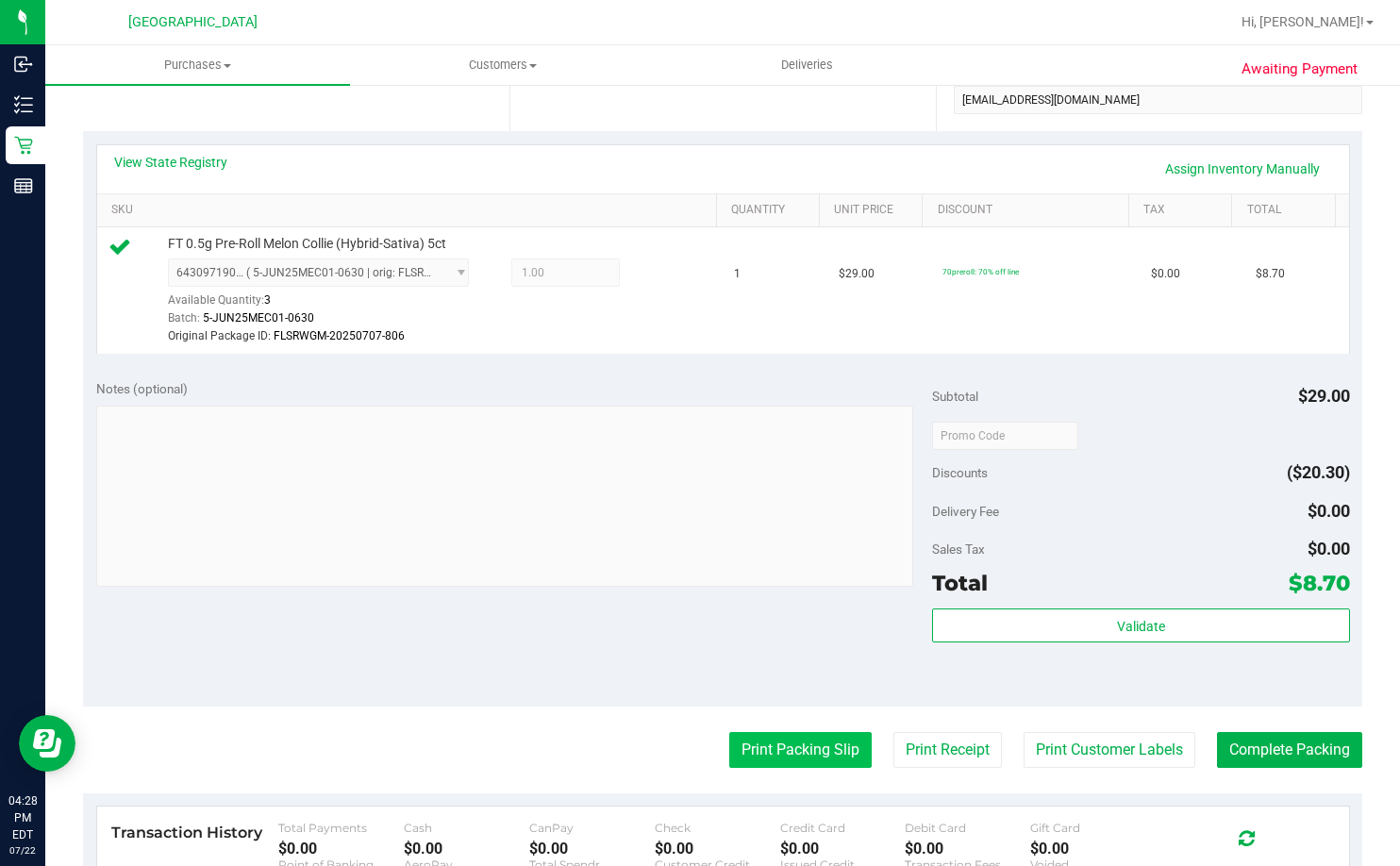 click on "Print Packing Slip" at bounding box center [800, 750] 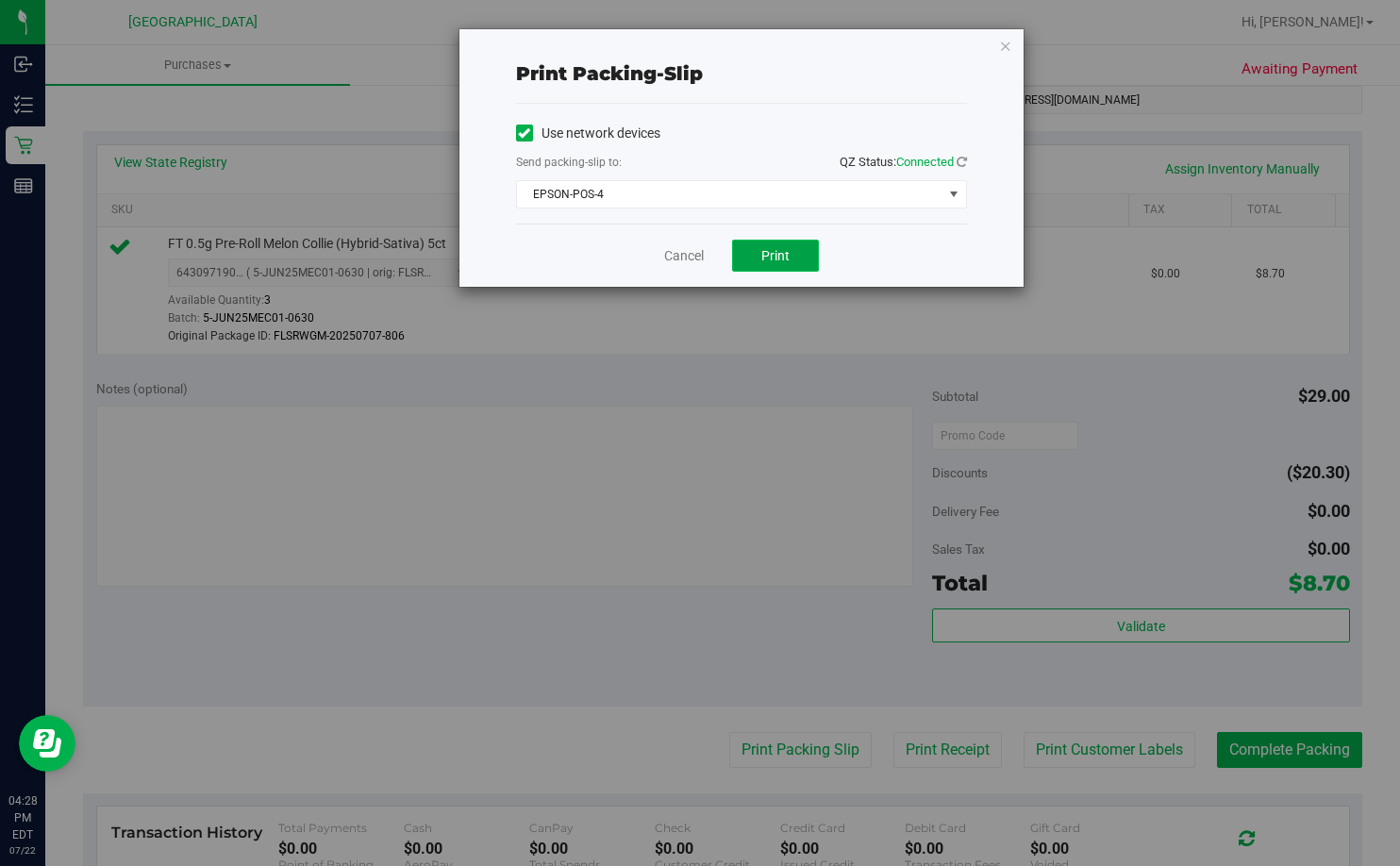 click on "Print" at bounding box center (775, 256) 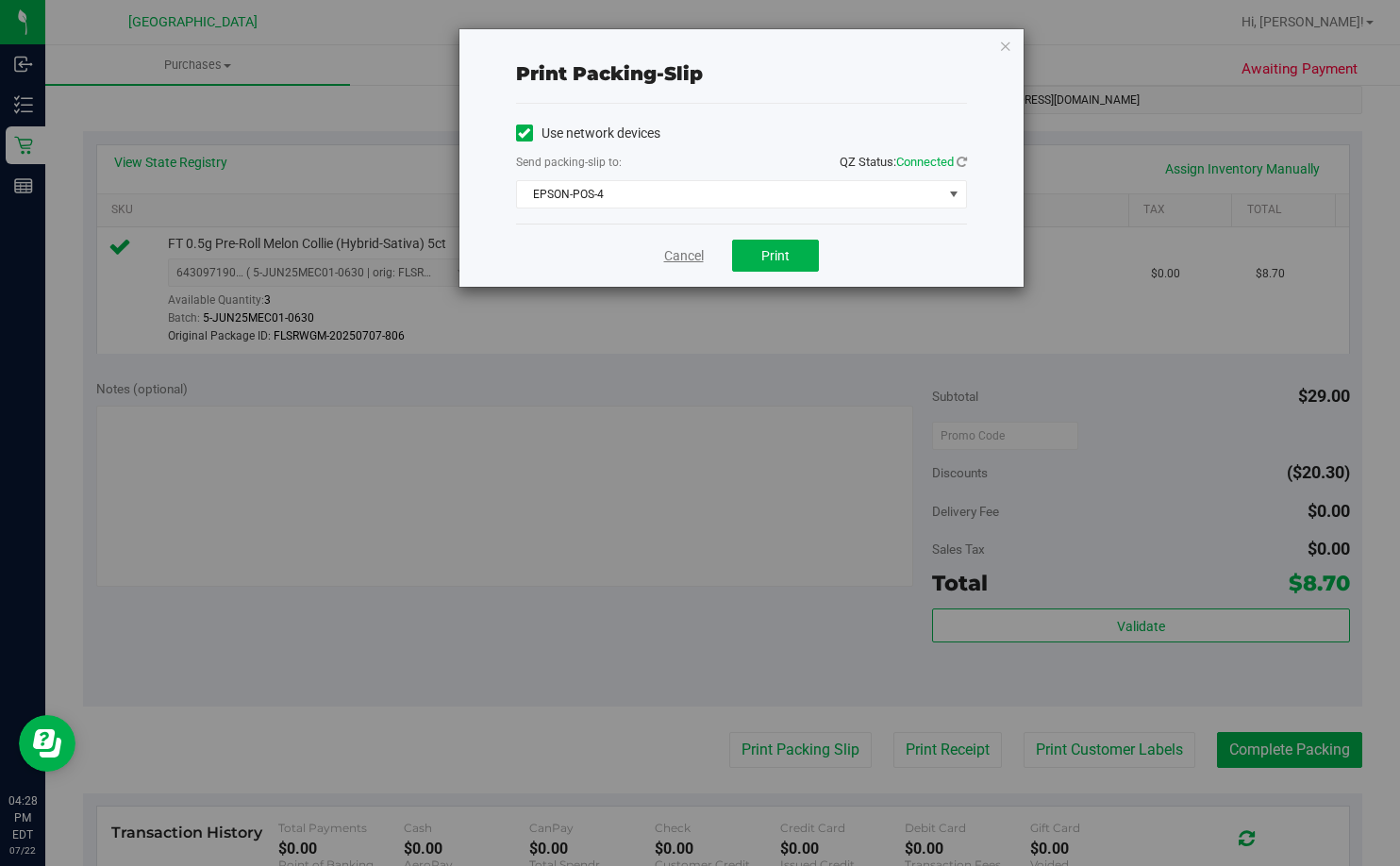 click on "Cancel" at bounding box center (684, 256) 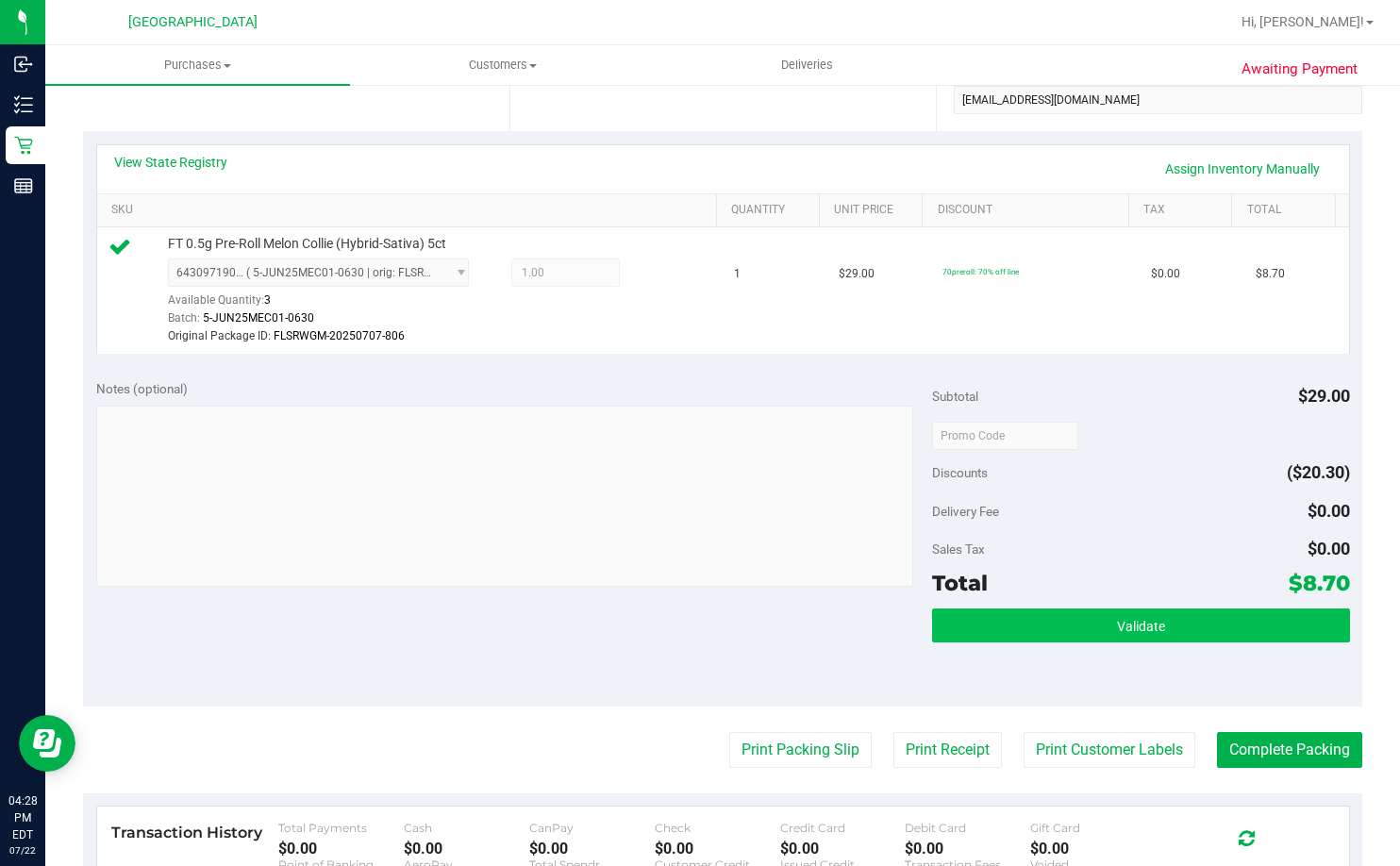 drag, startPoint x: 995, startPoint y: 584, endPoint x: 997, endPoint y: 630, distance: 46.0435 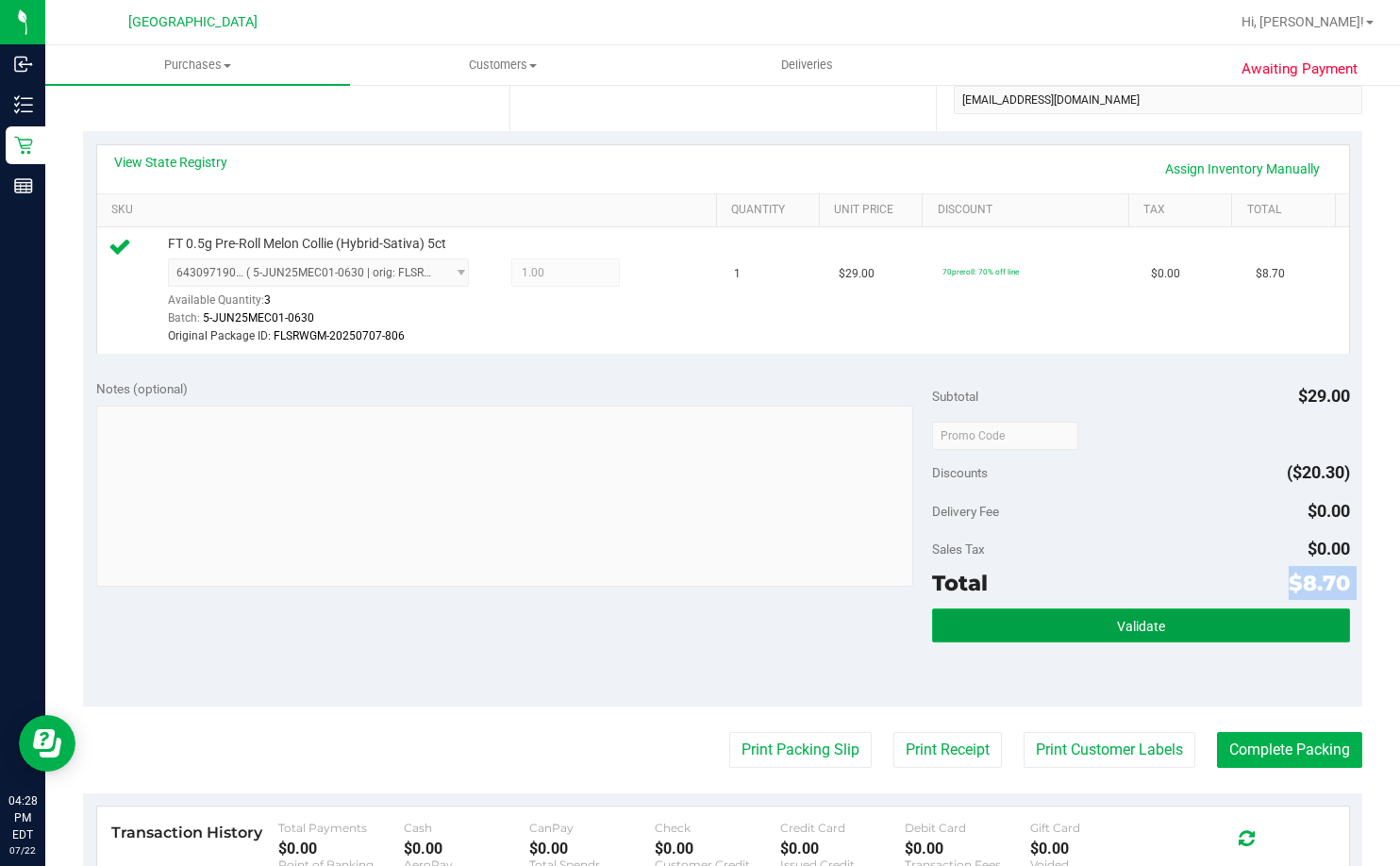 click on "Validate" at bounding box center [1141, 625] 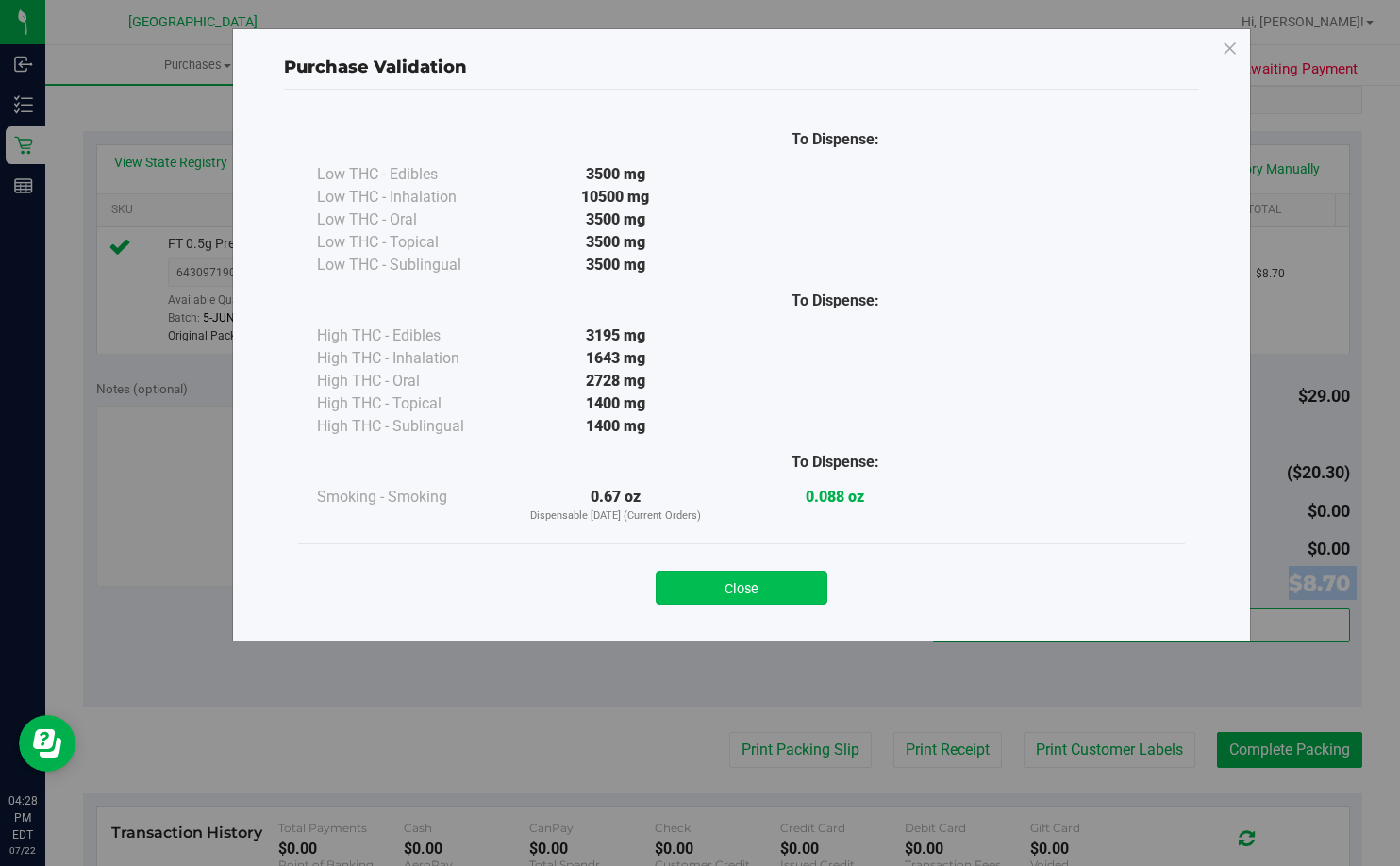 click on "Close" at bounding box center [742, 588] 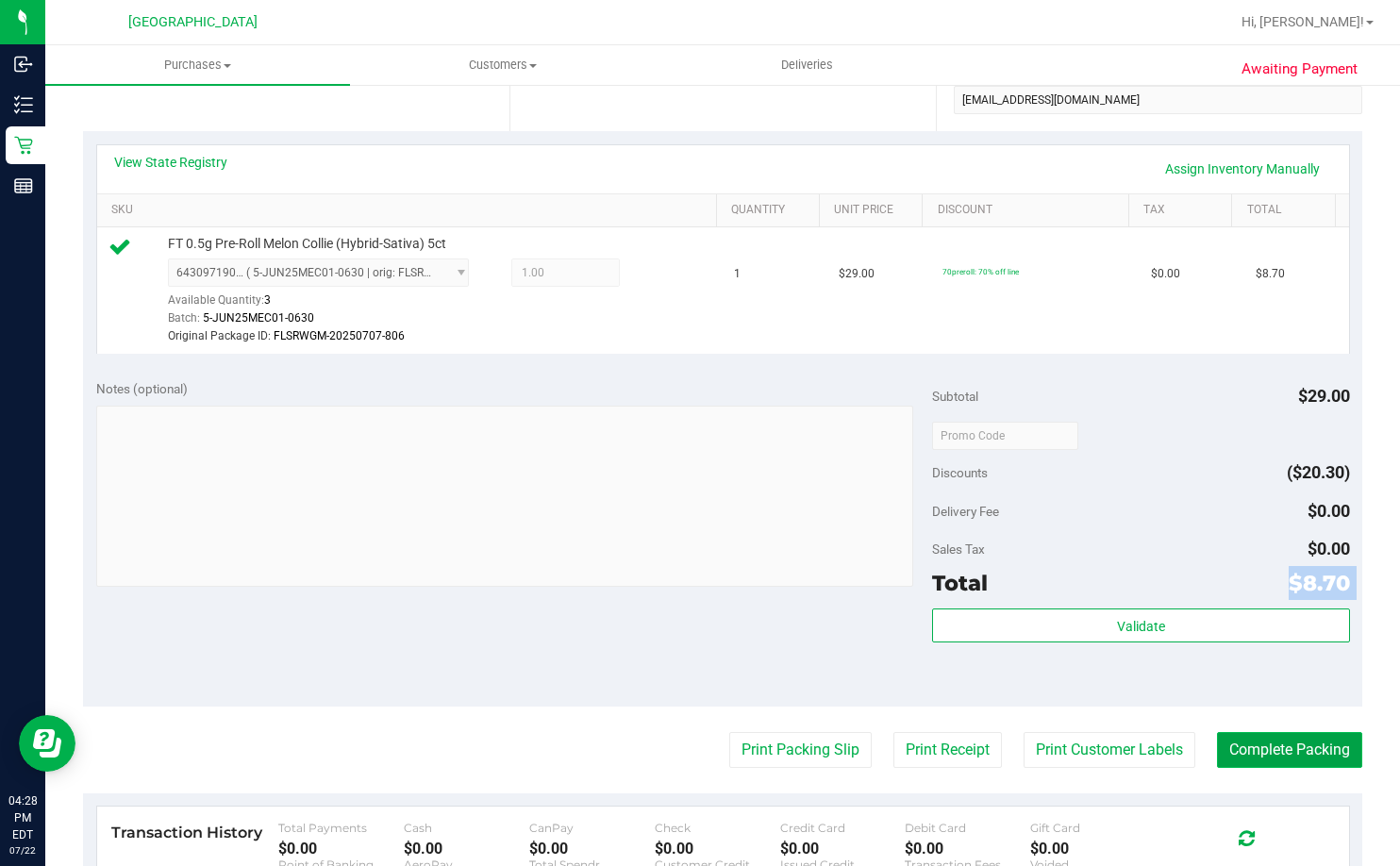 click on "Complete Packing" at bounding box center (1290, 750) 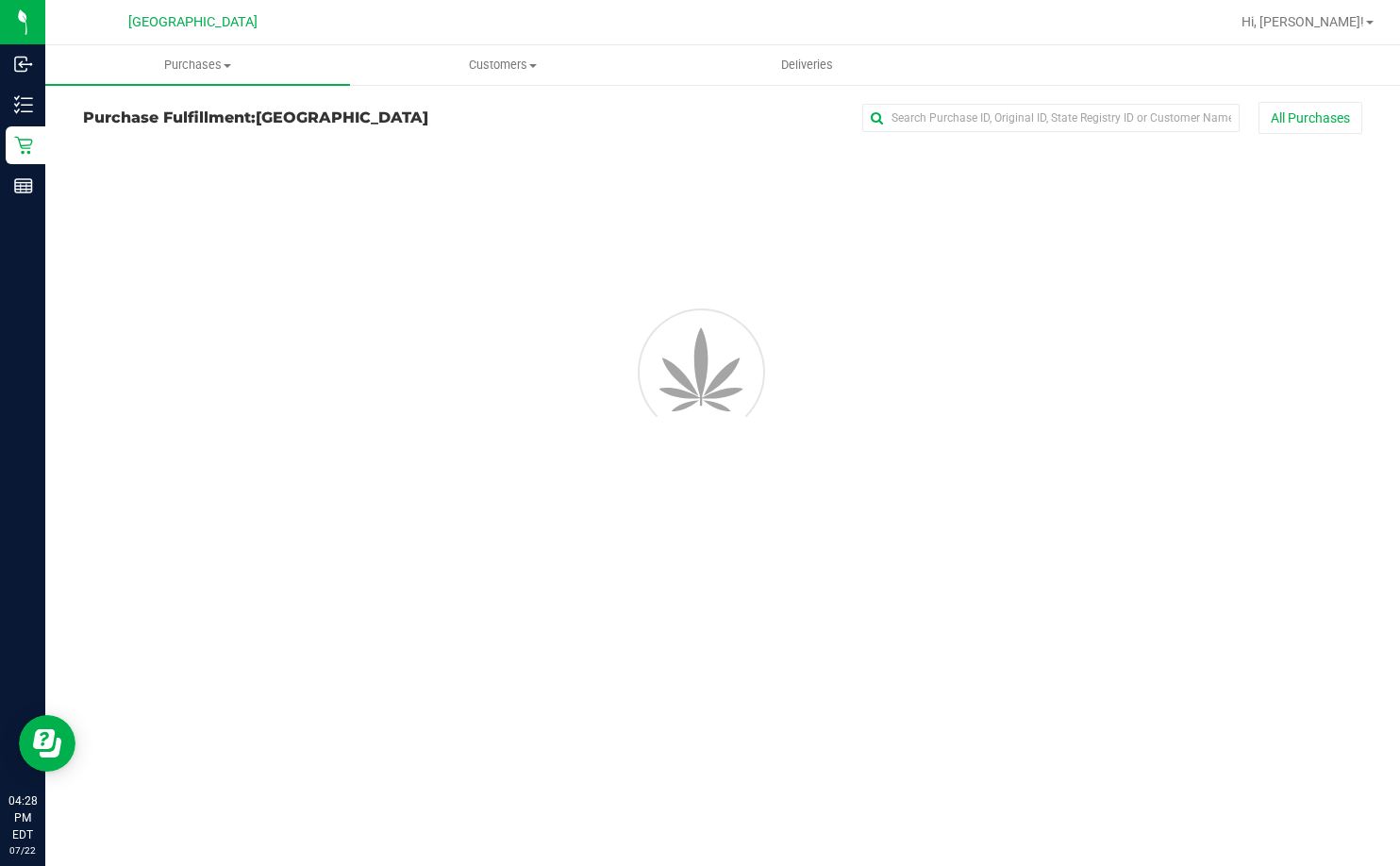 scroll, scrollTop: 0, scrollLeft: 0, axis: both 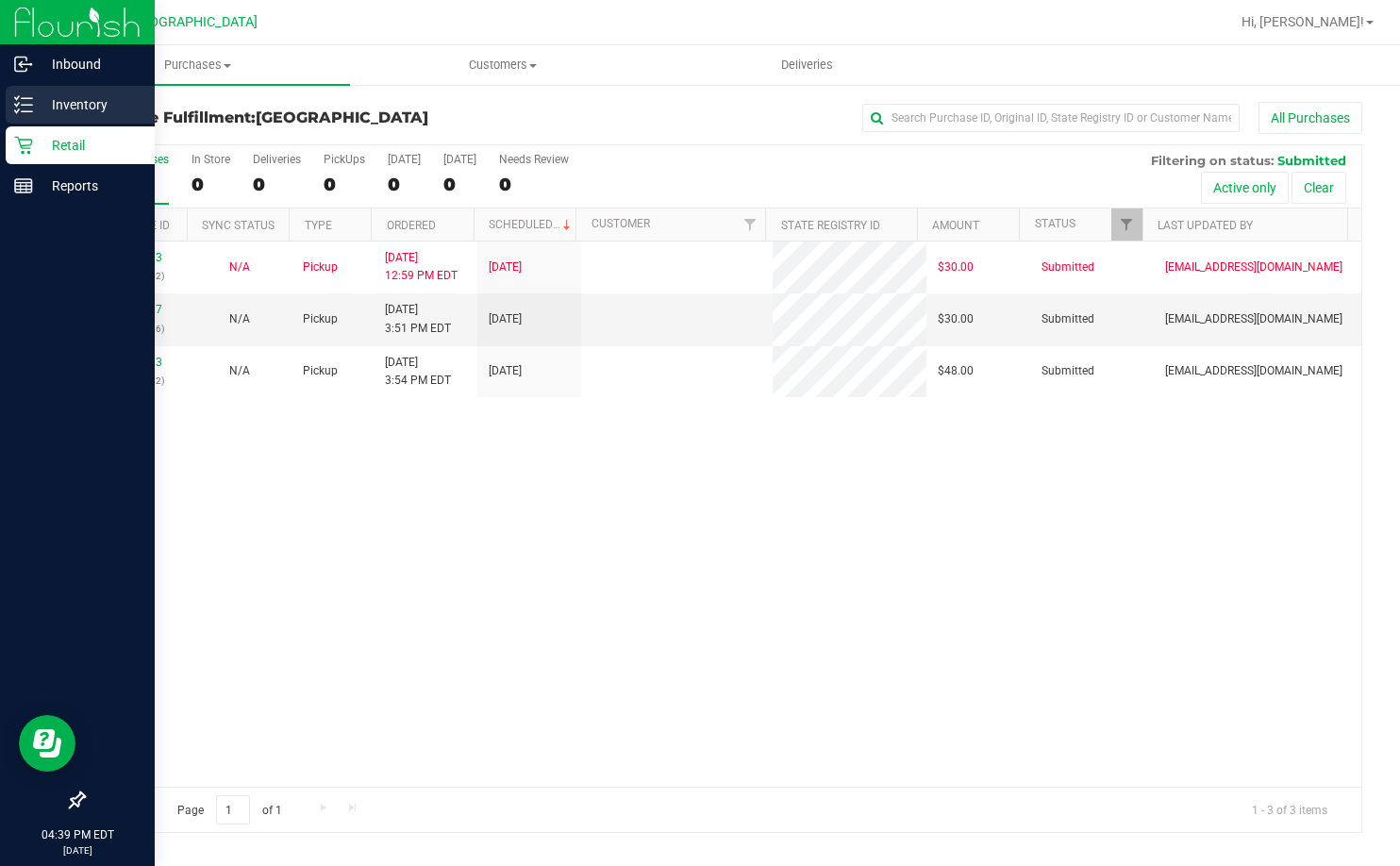 click on "Inventory" at bounding box center (90, 105) 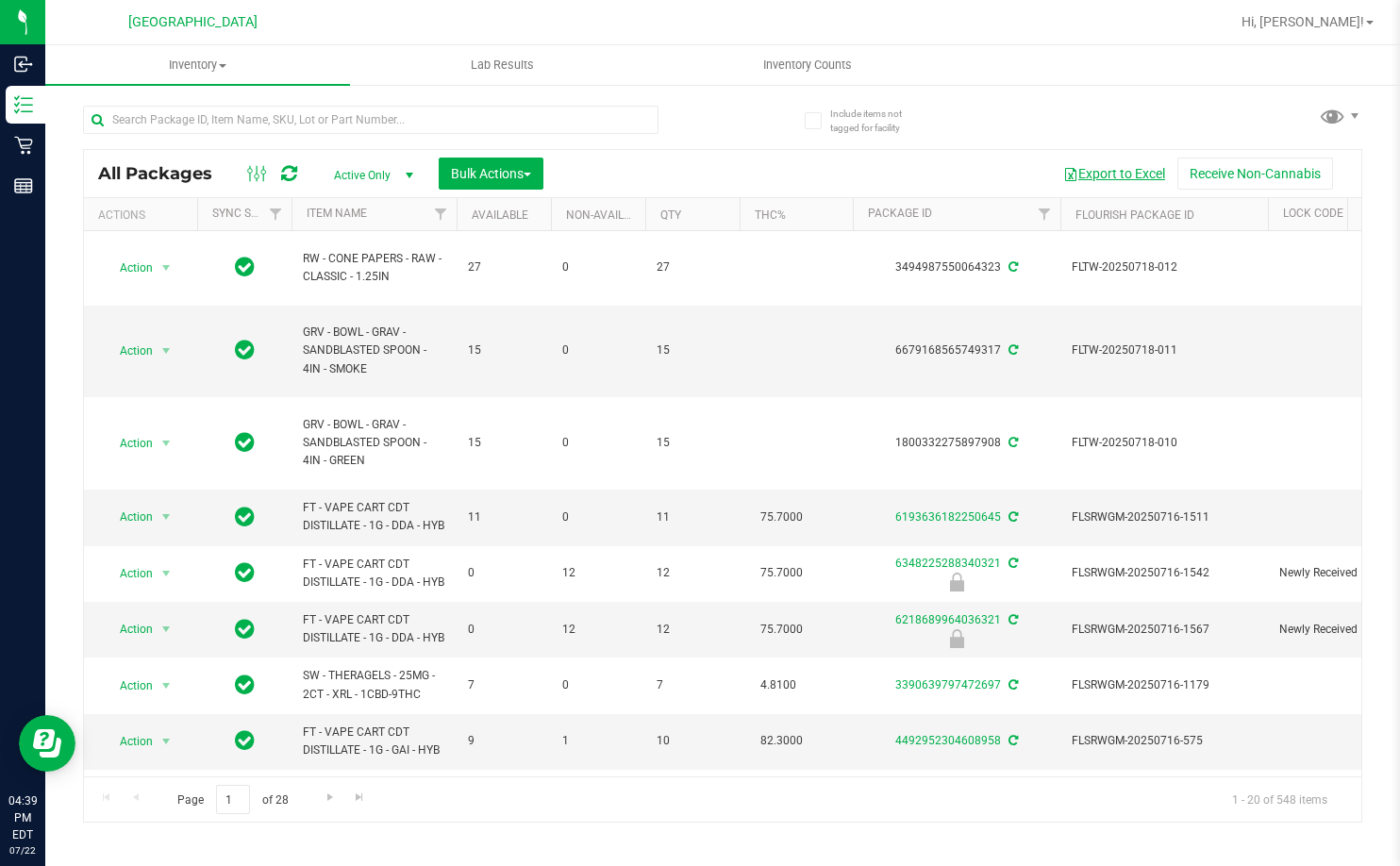 click on "Export to Excel" at bounding box center (1114, 174) 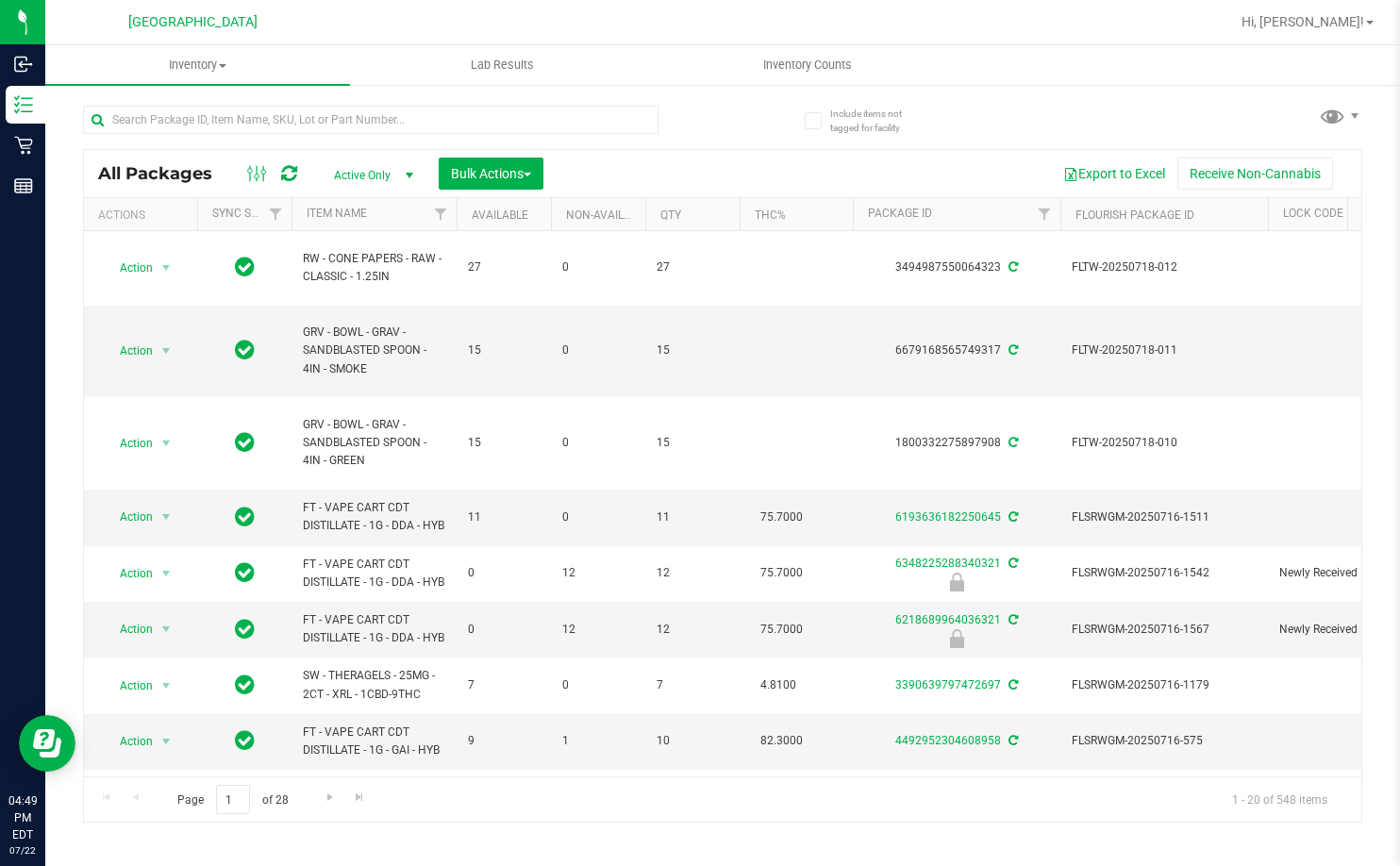 click on "All Packages
Active Only Active Only Lab Samples Locked All External Internal
Bulk Actions
Add to manufacturing run
Add to outbound order
Combine packages" at bounding box center [723, 455] 